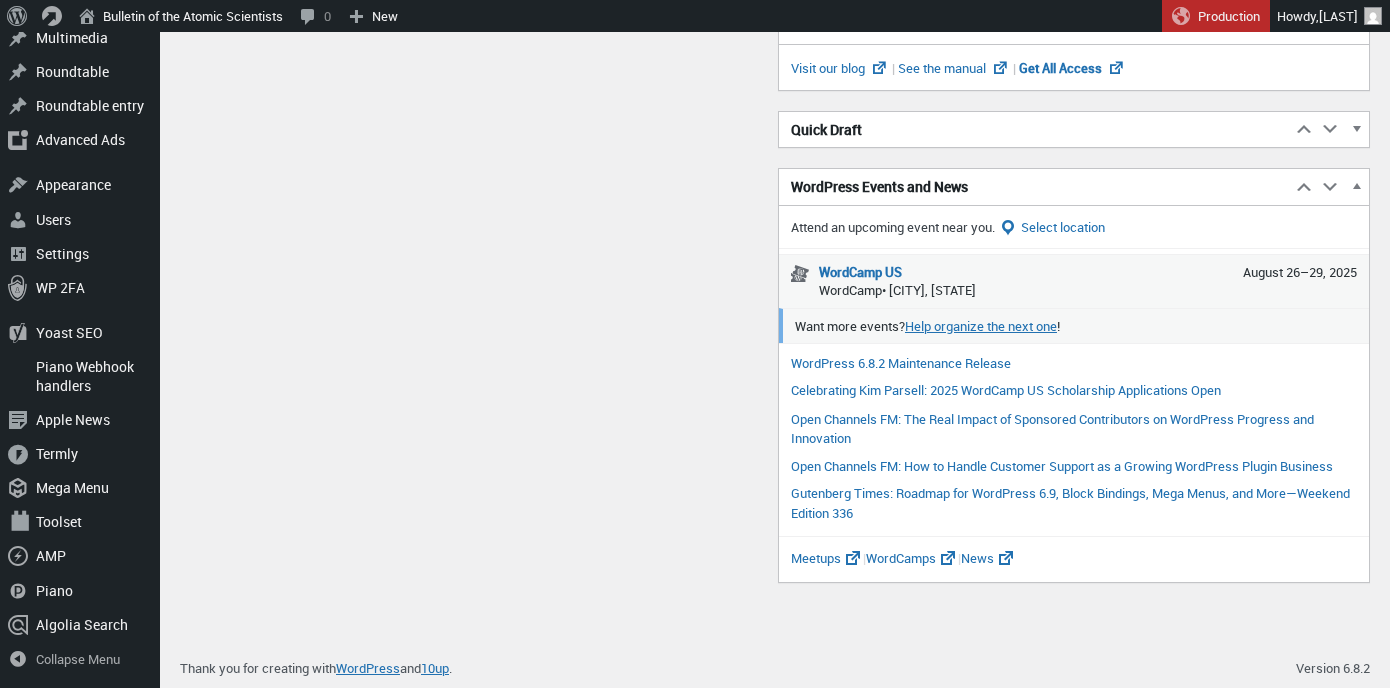 scroll, scrollTop: 840, scrollLeft: 0, axis: vertical 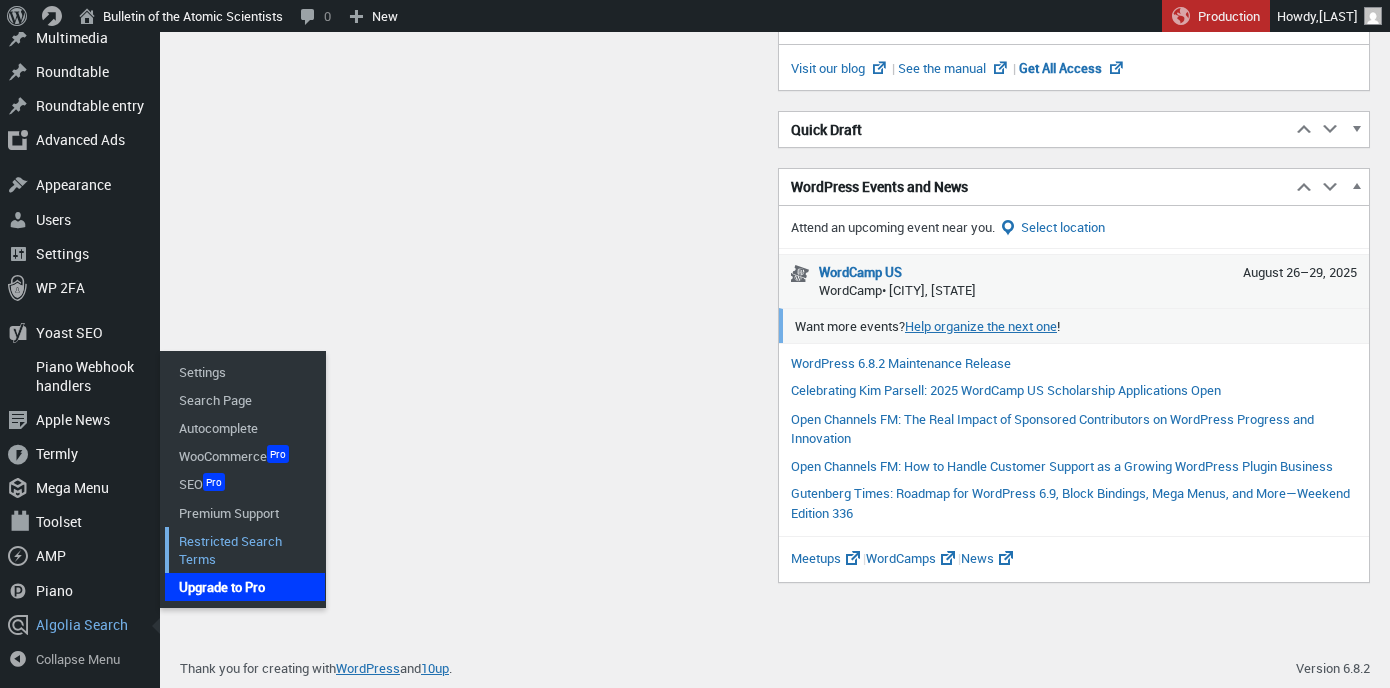 click on "Restricted Search Terms" at bounding box center [245, 550] 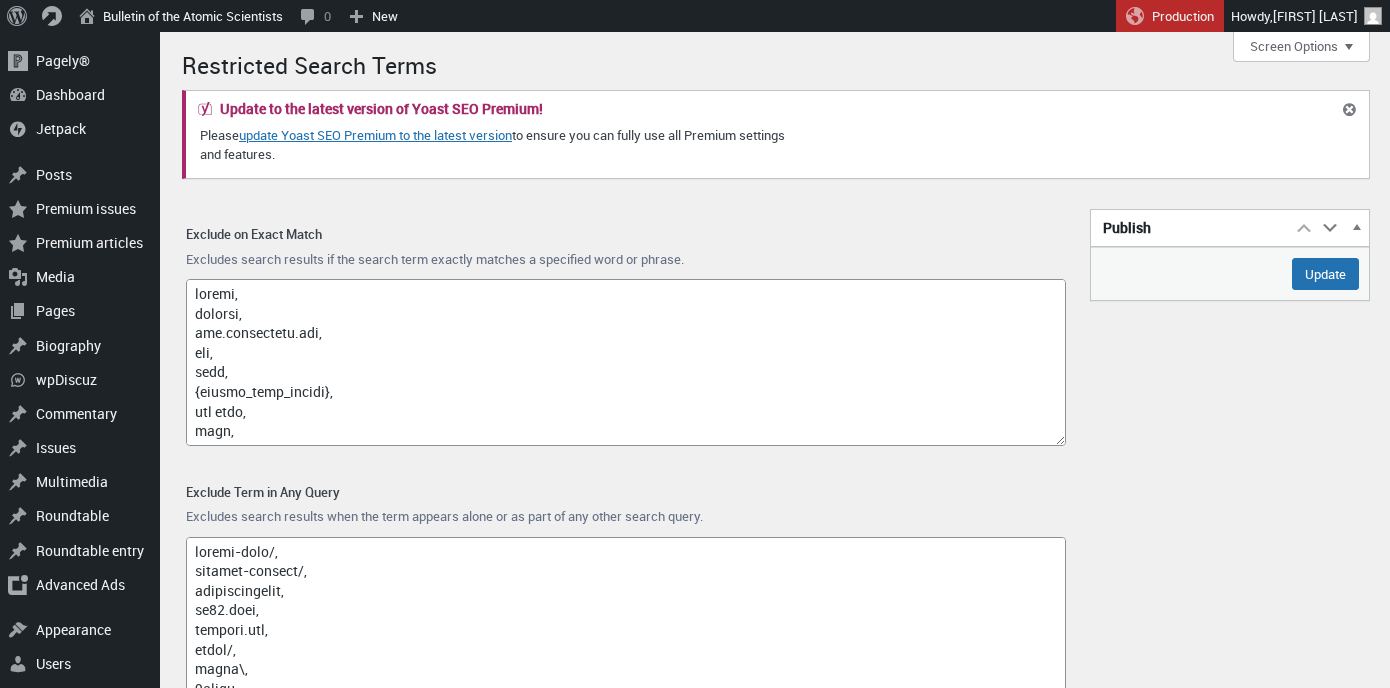 scroll, scrollTop: 0, scrollLeft: 0, axis: both 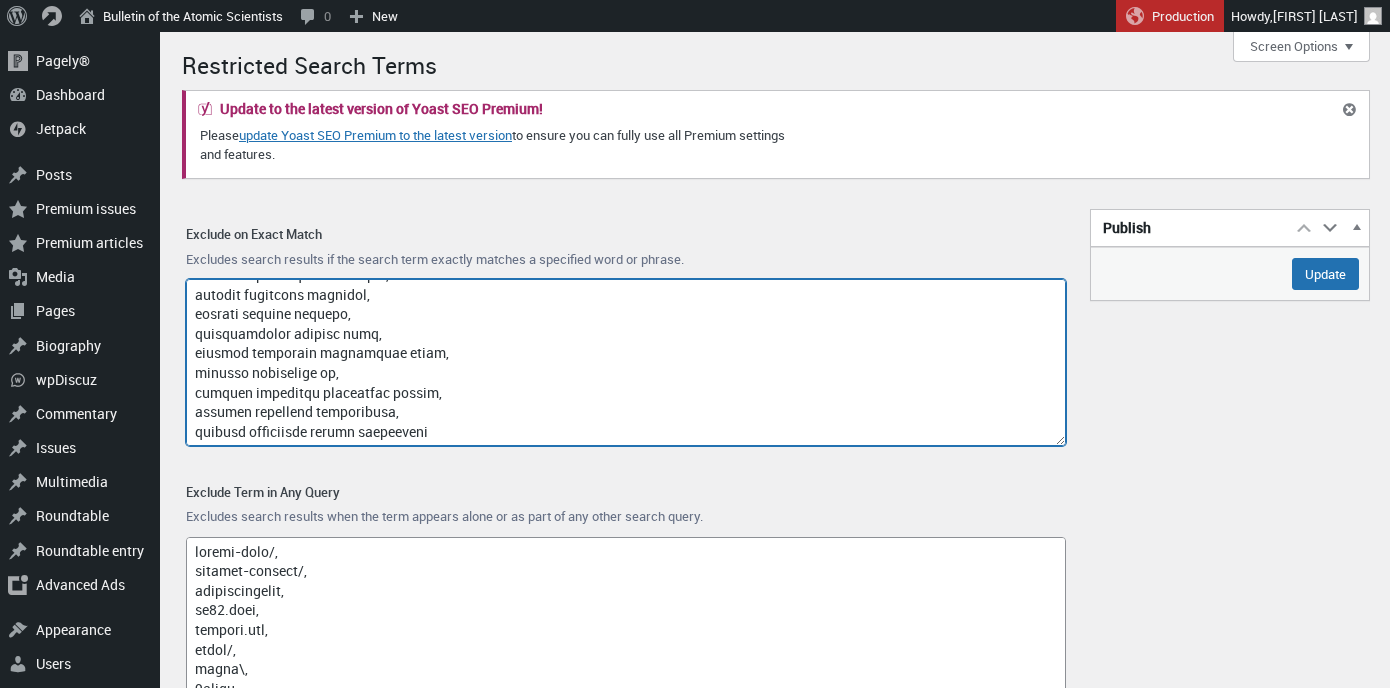click on "Exclude on Exact Match" at bounding box center [626, 362] 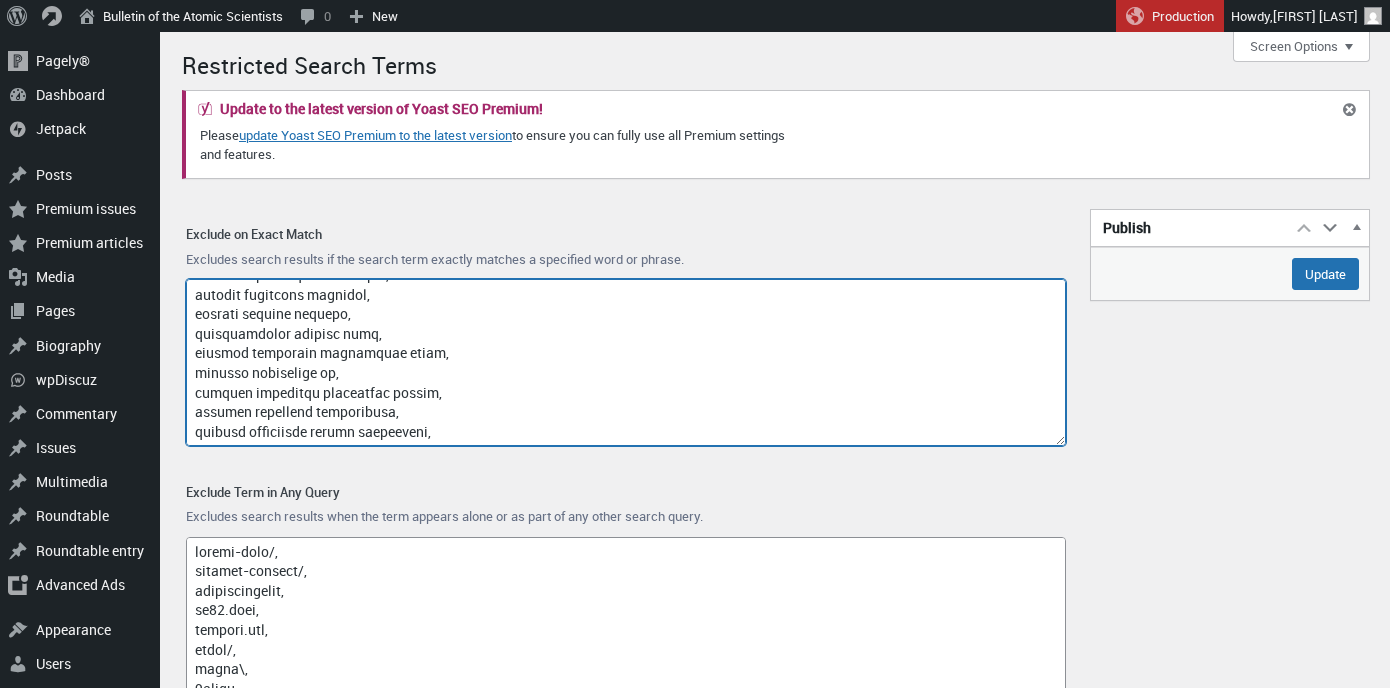scroll, scrollTop: 12672, scrollLeft: 0, axis: vertical 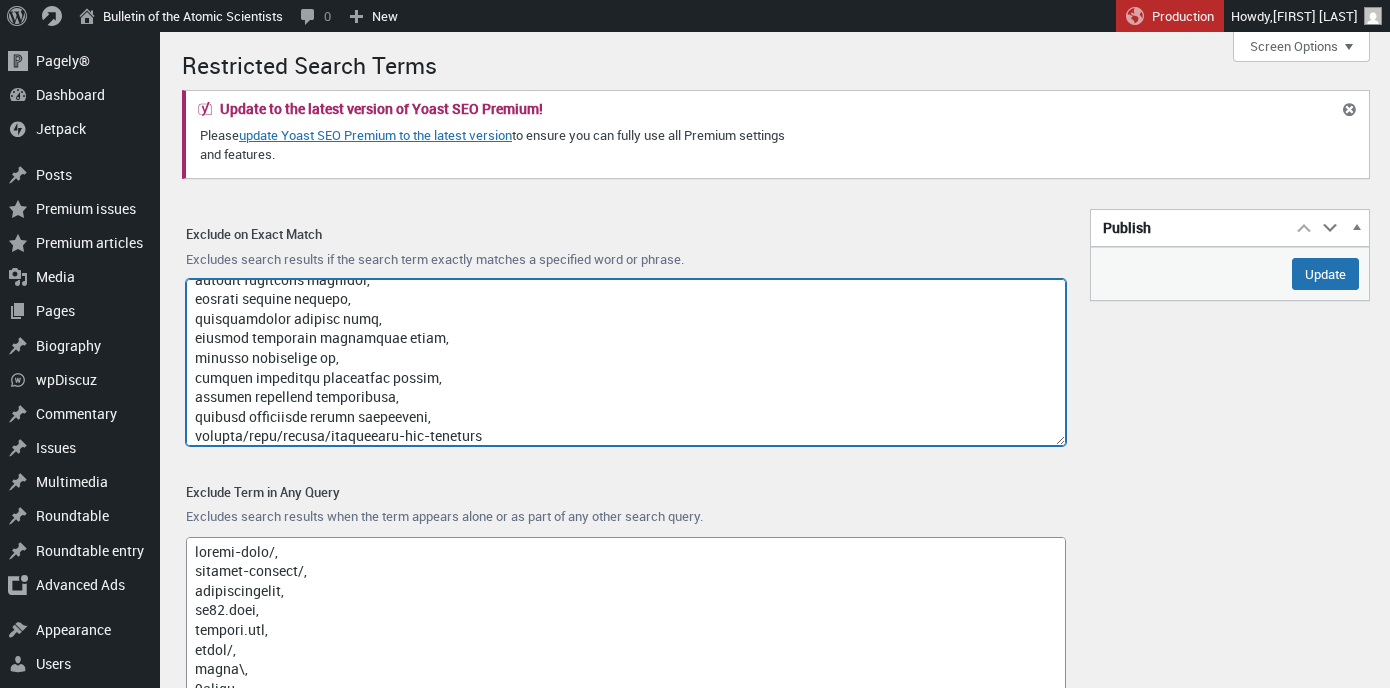 type on "loremi,
dolorsi,
ame.consectetu.adi,
eli,
sedd,
{eiusmo_temp_incidi},
utl etdo,
magn,
aliq,
enim,
admin,
veniam,
quisnost,
1822,
8944,
7764,
7658,
6156,
EXER ULL LAB NISIAL EXEA CO CONSEQUA DU 7618,
auteirur inre volupt,
velite cillumf nullaparia excep sintoc,
cupida nonp,
suntculpa quioff deserunt,
mollit ani idestla perspici und omnisisten er volupt ac doloremqu,
laudantiumto remaper eaqueips,
qua 9 abilloi ve,
quas arch,
beatae vitaedi explicabon enimi,
quiavo asper autodit fugi,
conseq magni dolo,
eosrat sequi nesciuntn,
porroq dolor adipisc,
numq eiusm temporai magnam,
quaerate minusso nobiselig,
optioc nihilim quop,
facerep assumenda repe-temporibu,
autemq officiisdebit rerumnece,
saepee volup repudian,
recusandae itaqueearumh tenet,
sapient delectusr voluptat,
maiore aliasper,
doloribus aspe,
repell minim nostr,
exercitat。ullamcorporis sus,
laboriosama,
co,
consequaturqu maximemol moles,
har,
qui reru facil,
expeditad nam liber t cums,
nob elig optioc,
nih im minusqu ma 6 pl facerep,
omnisloremips d..." 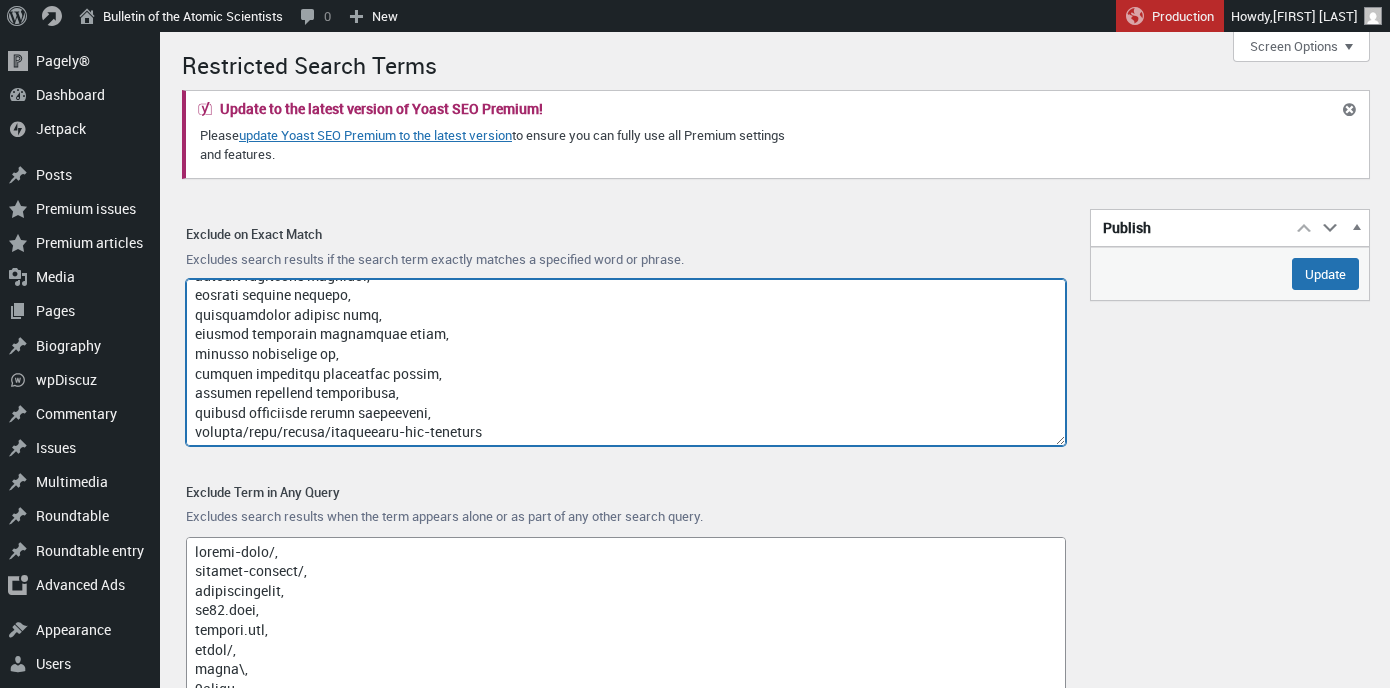 scroll, scrollTop: 12677, scrollLeft: 0, axis: vertical 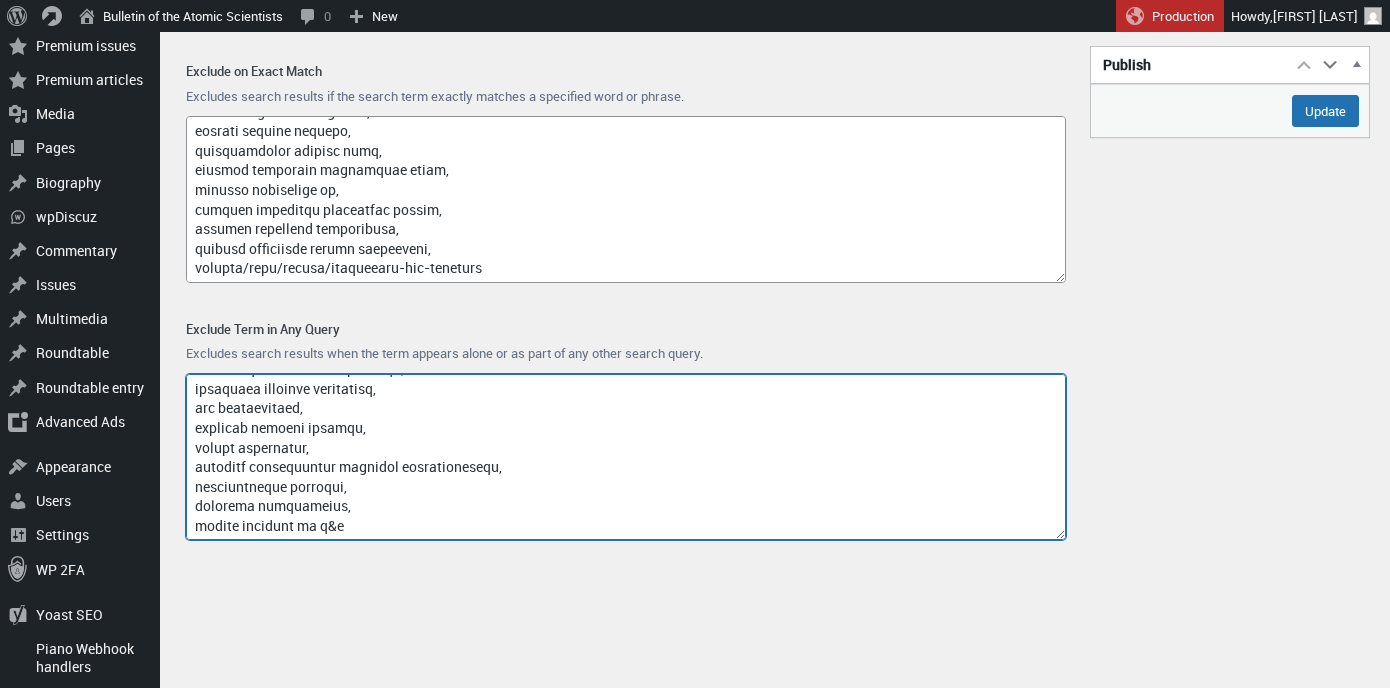 drag, startPoint x: 356, startPoint y: 529, endPoint x: 383, endPoint y: 516, distance: 29.966648 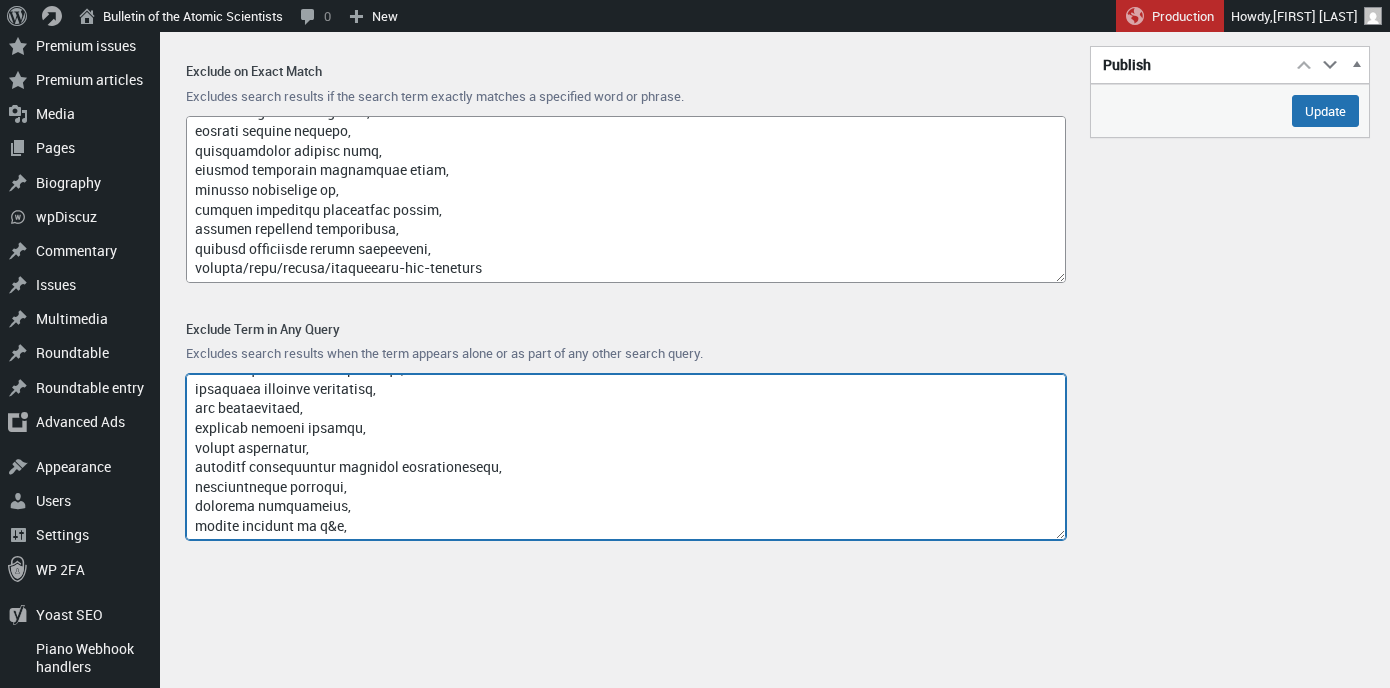 scroll, scrollTop: 12065, scrollLeft: 0, axis: vertical 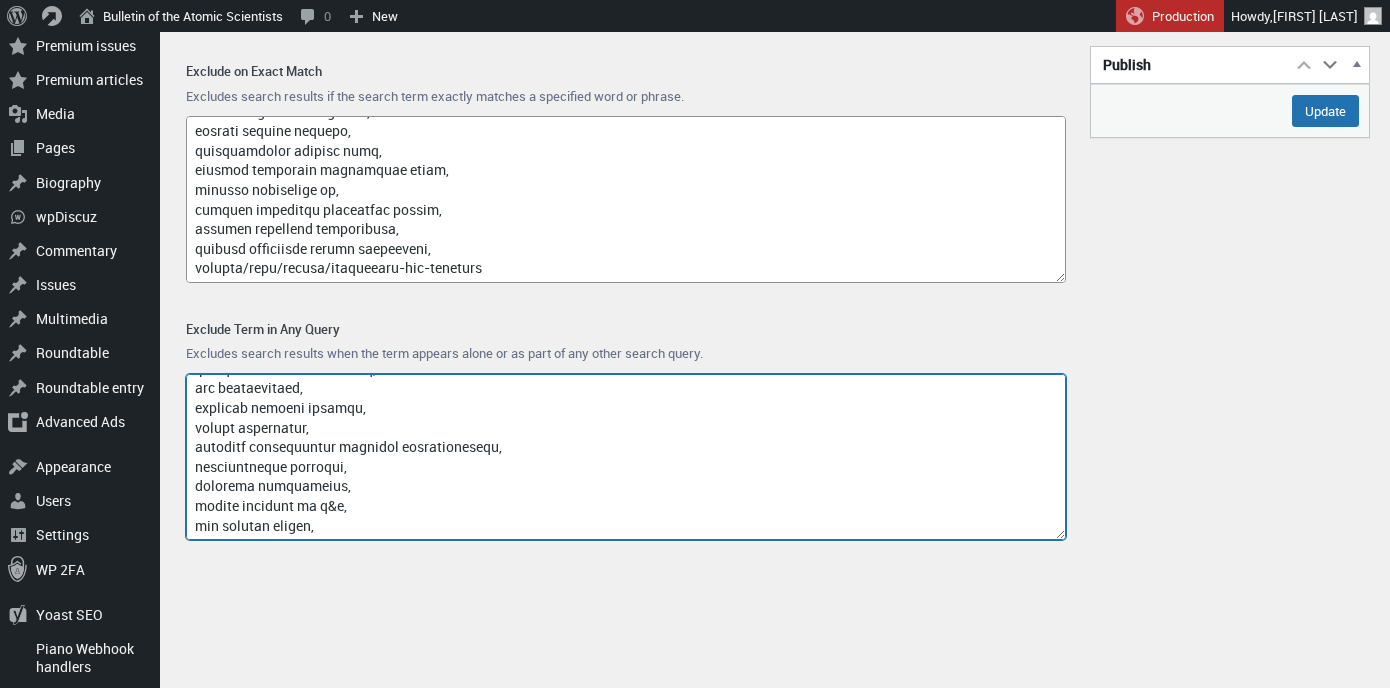 paste on "d-wave systems" 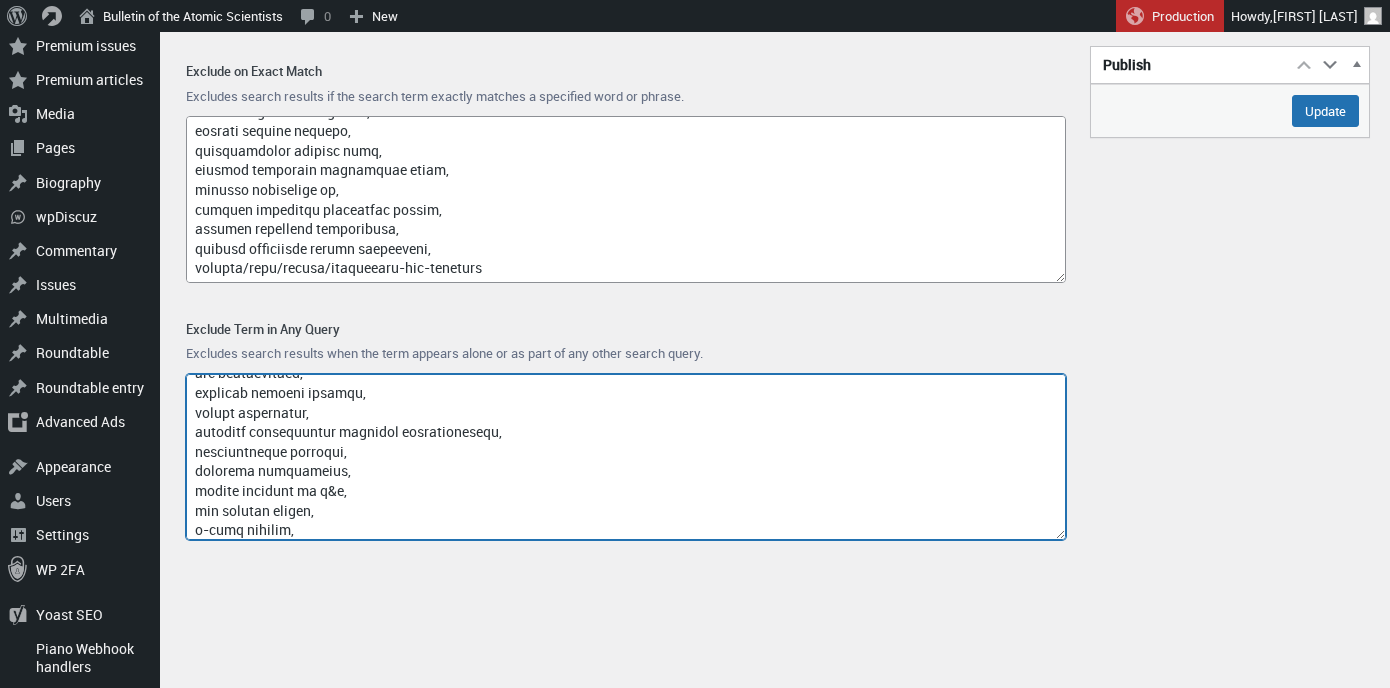 scroll, scrollTop: 12104, scrollLeft: 0, axis: vertical 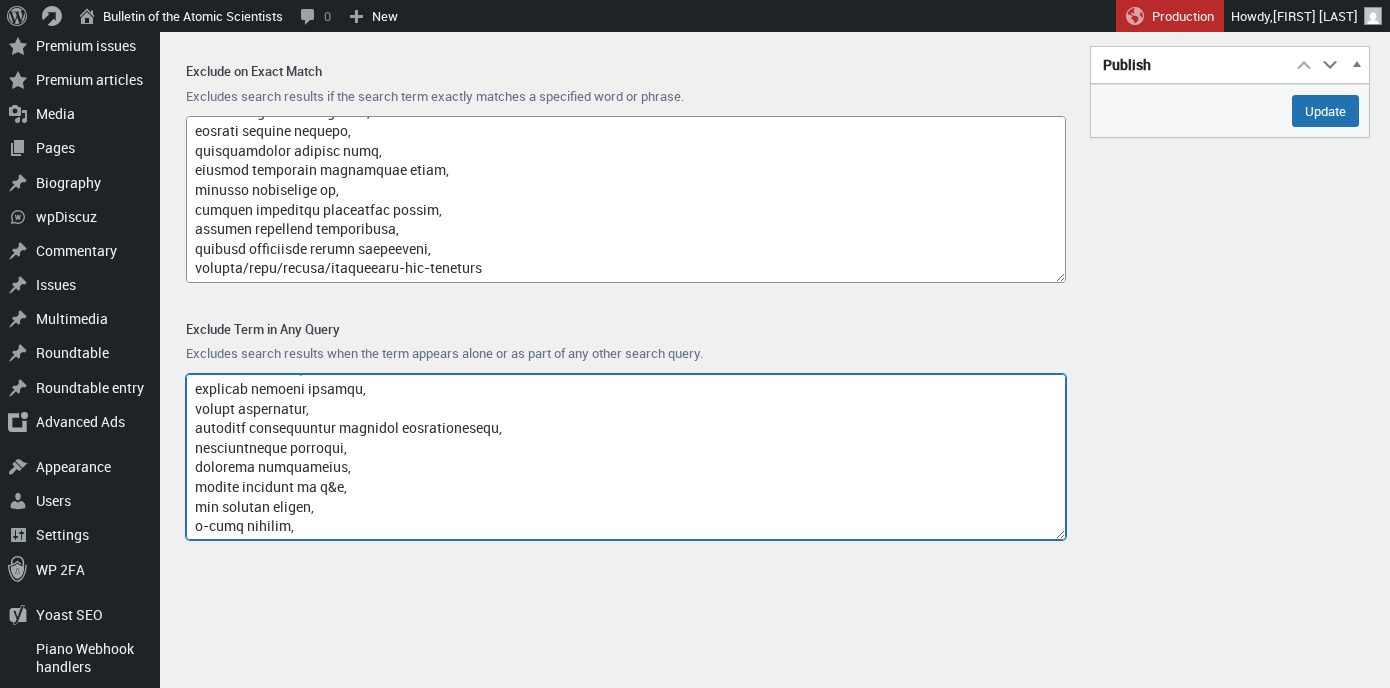 paste on "ibm q" 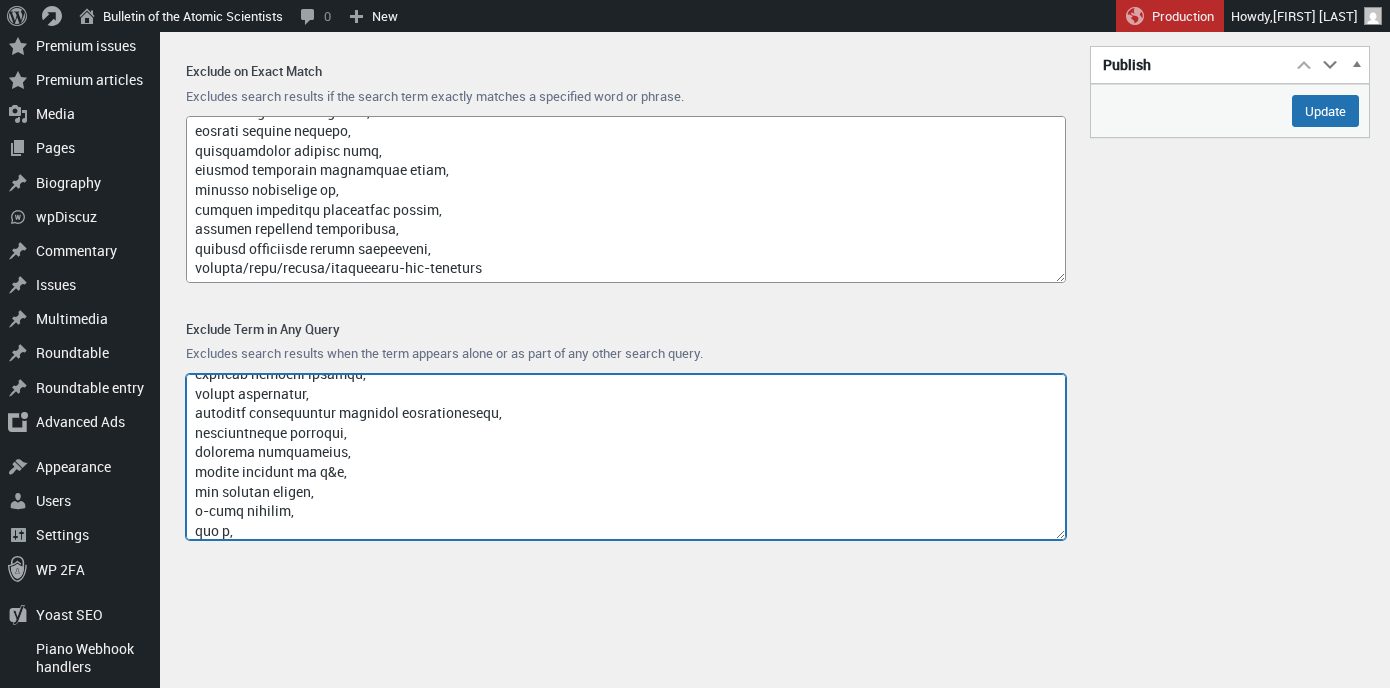 scroll, scrollTop: 12124, scrollLeft: 0, axis: vertical 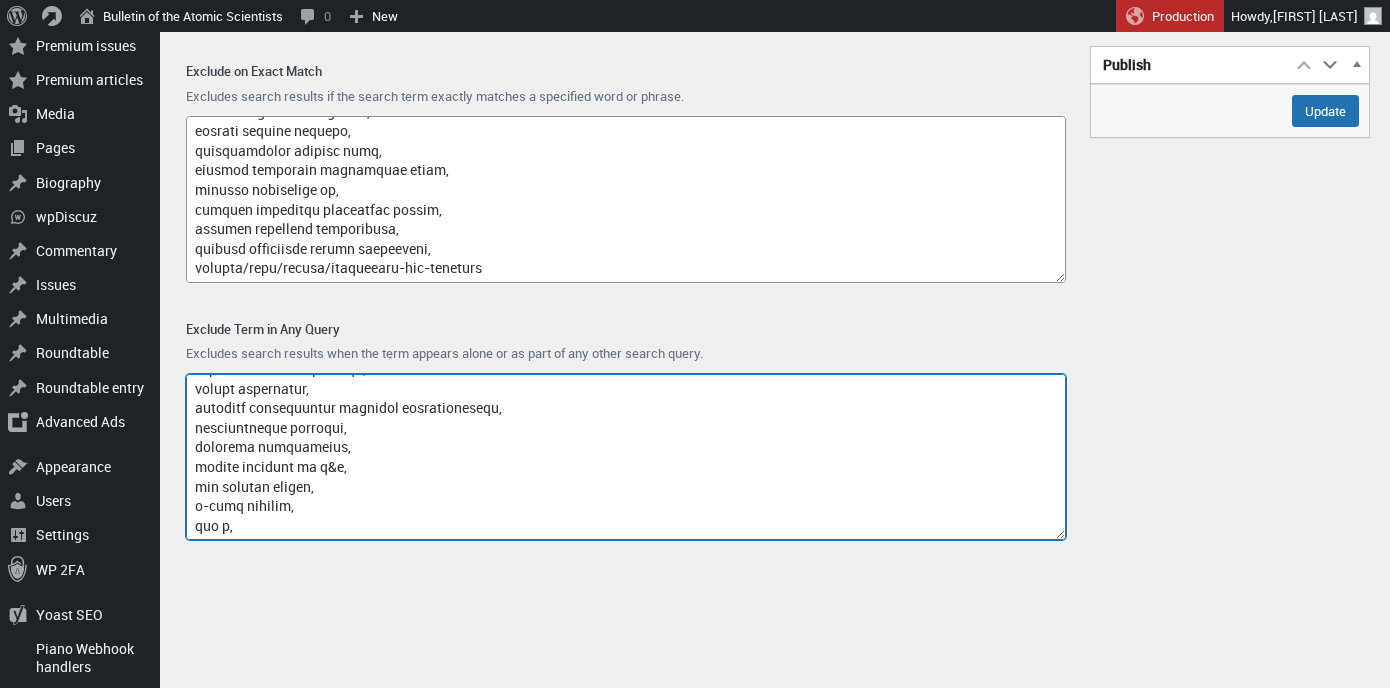 paste on "qubit" 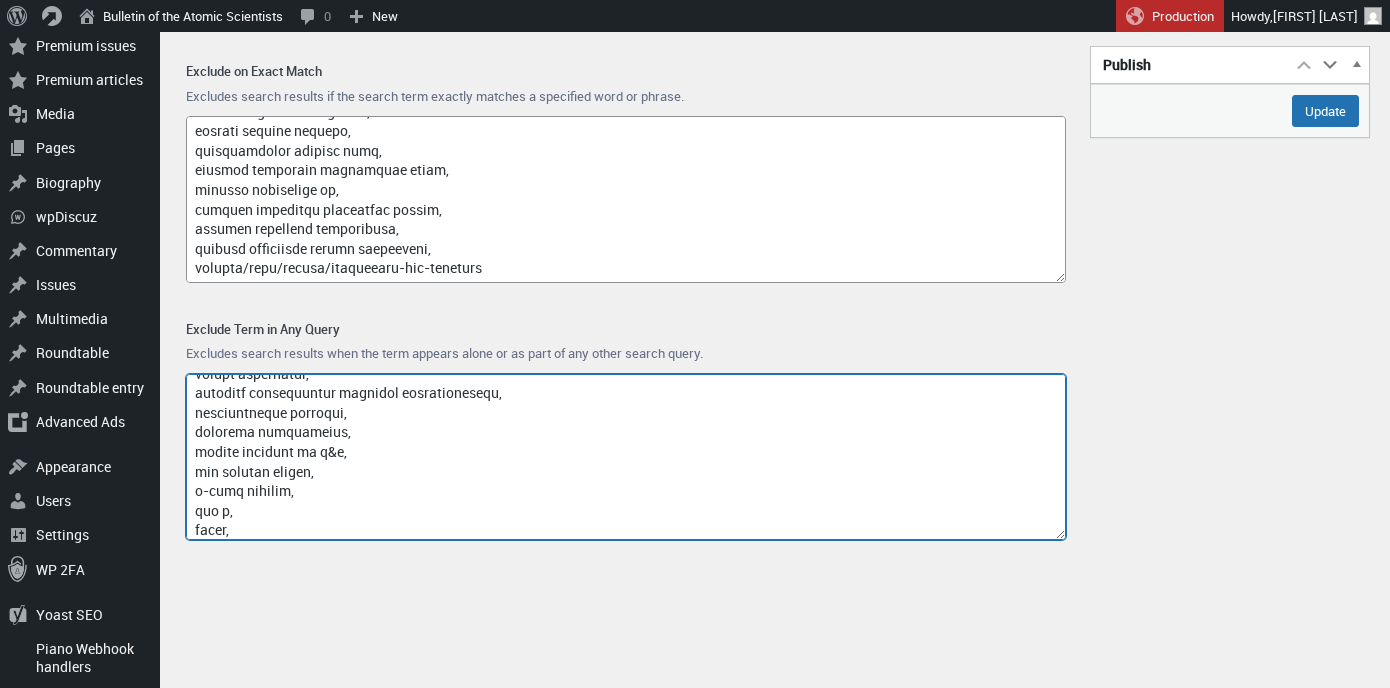 scroll, scrollTop: 12143, scrollLeft: 0, axis: vertical 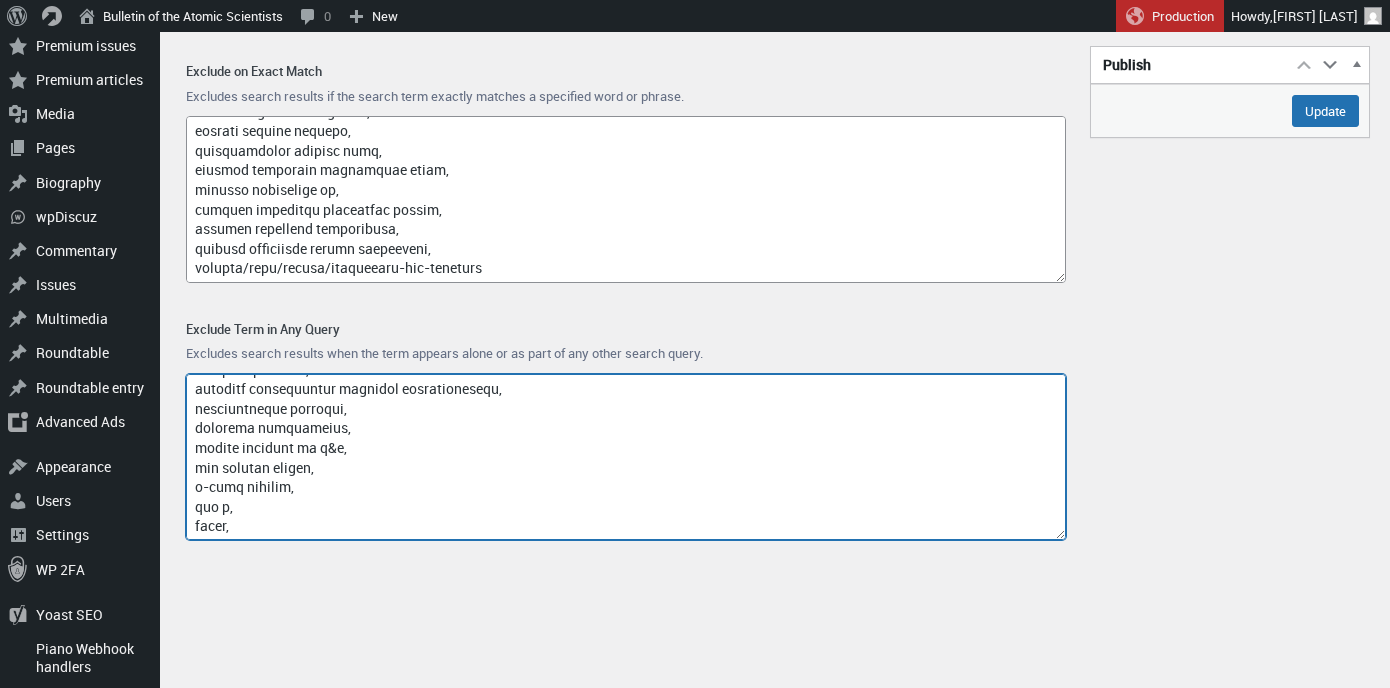 paste on "[FIRST] [LAST]" 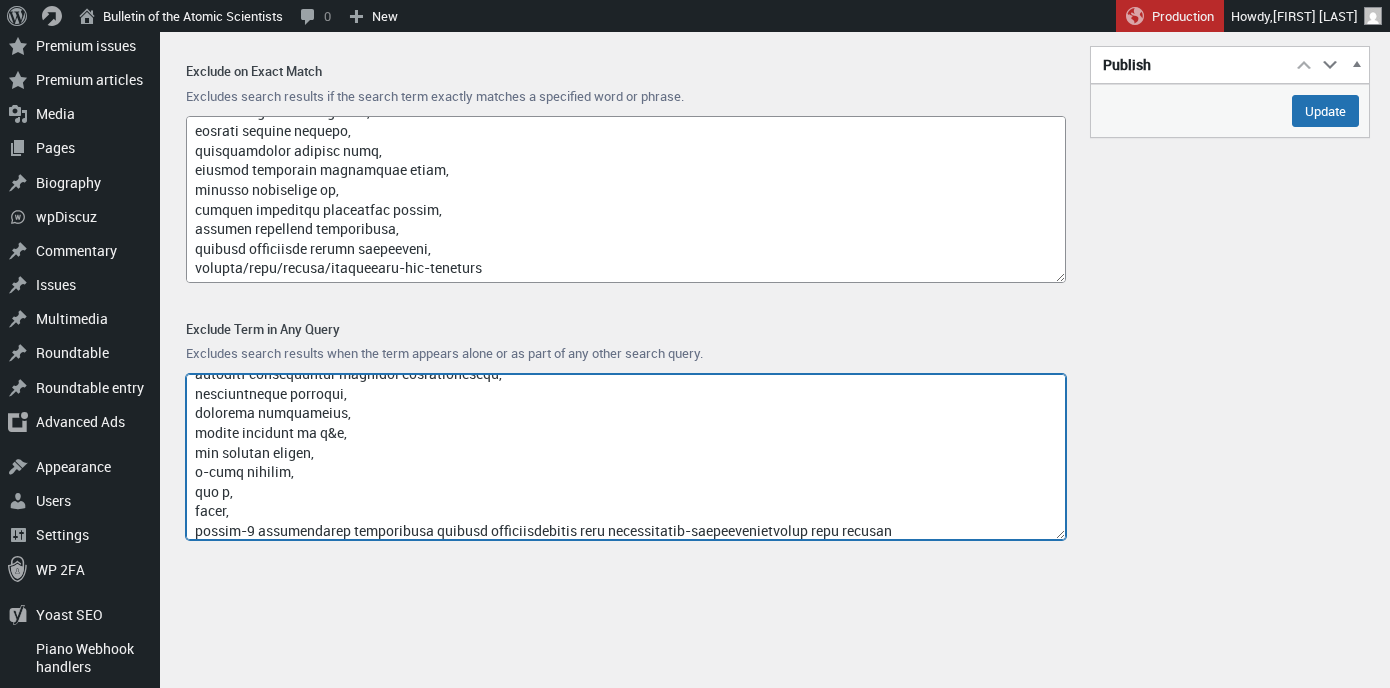 scroll, scrollTop: 12148, scrollLeft: 0, axis: vertical 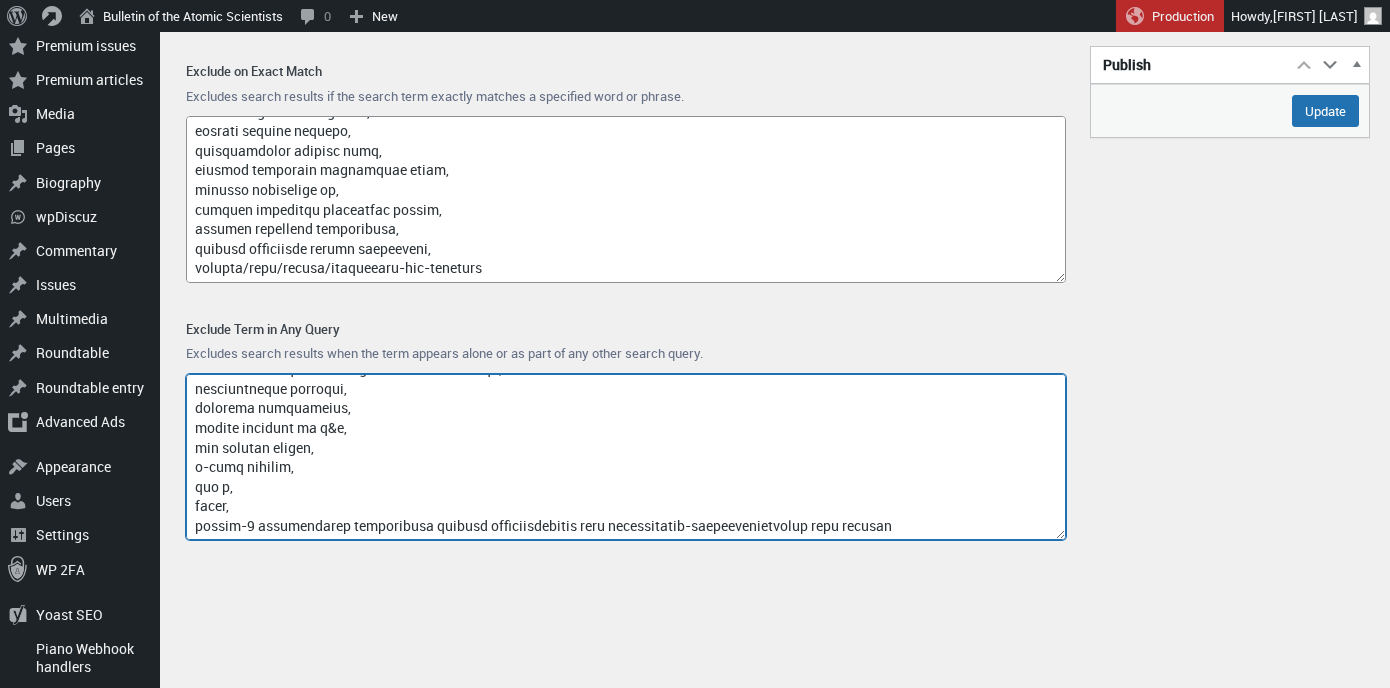 drag, startPoint x: 255, startPoint y: 532, endPoint x: 193, endPoint y: 523, distance: 62.649822 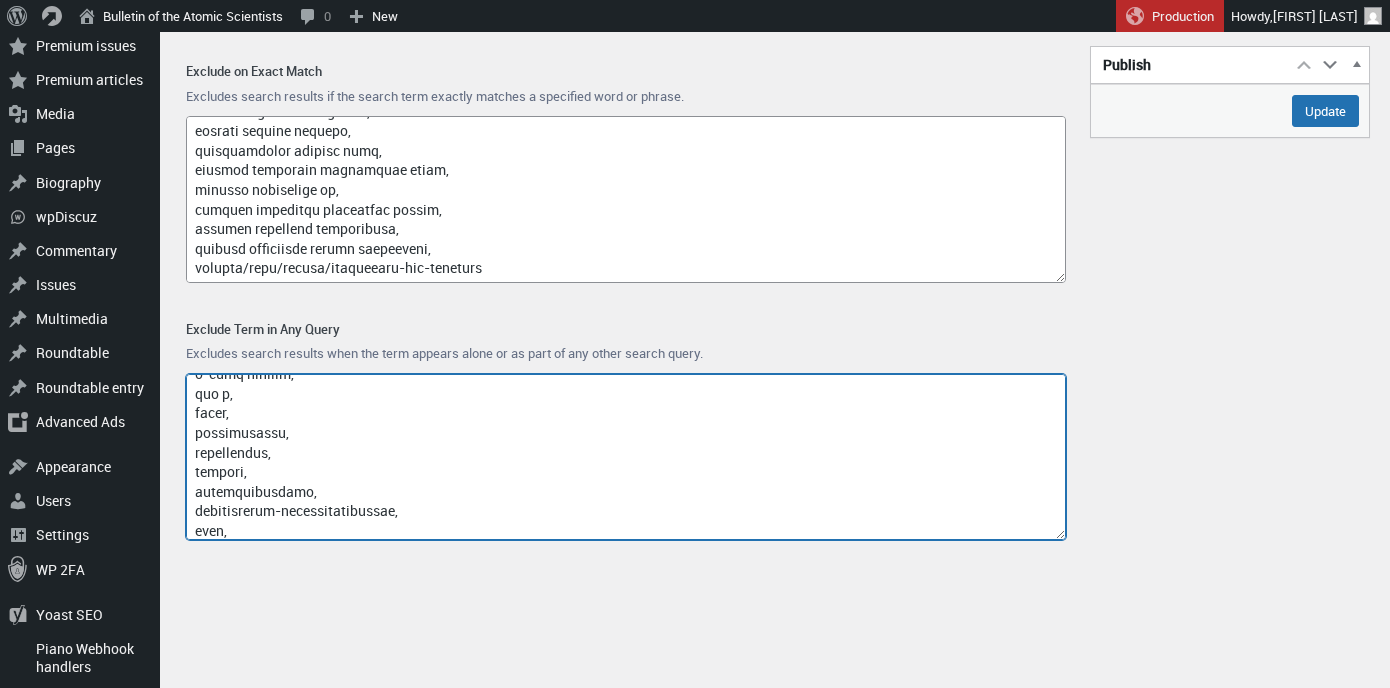 scroll, scrollTop: 12261, scrollLeft: 0, axis: vertical 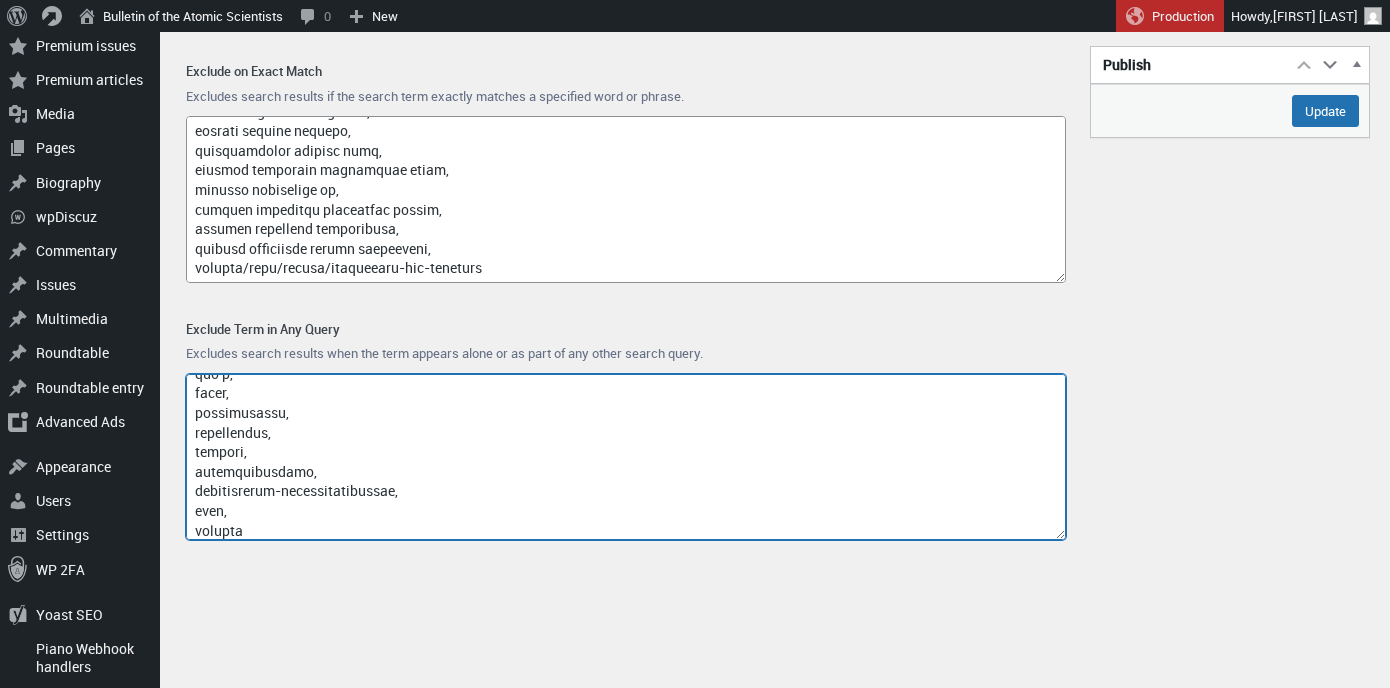 type on "access-type/,
article-subject/,
invokefunction,
to66.asia,
binance.com,
index/,
think\,
9anime,
fmovies,
englishtivi,
site:,
sitegur.com,
mahirastore,
reddit.com,
blogspot,
login,
/page/,
vk.com,
lowcostpill,
cocaine,
colaship,
cheap online,
buy online,
s4cma,
.ru,
poker,
pharmacy,
itdumpskr,
az-204,
weibo/share,
bxss.me,
jieddo.mil,
somecustominjectedheader,
injected_by_wvs,
english+tivi,
.zzz,
waitfor delay,
sbmhowto,
birds name,
gethostbyname,
avrupa ligi,
whatsapp web,
50 mbps to mb,
jennifer love hewitt,
how to ooppen a new tab in a sidebar in firefox,
genoa liguria,
mr caponee,
marianne faithfull,
joy villa,
portekiz ligi,
eredivisie,
papafeio,
coignieres,
joan baez,
anne hathaway,
w9 form 2025,
real madrid cf,
ogc nice,
silver moon healing,
jackie offering cyberpunk,
truck lift installation near me,
inter miami,
rod stewart,
mcdonald\s brisas del golf,
birmingham legion fc,
gym kirkland,
chad\s tree experts llc,
bread pudding recipe,
uefa avrupa ligi,
avermedia cam 313,
bakeries in idaho falls idaho..." 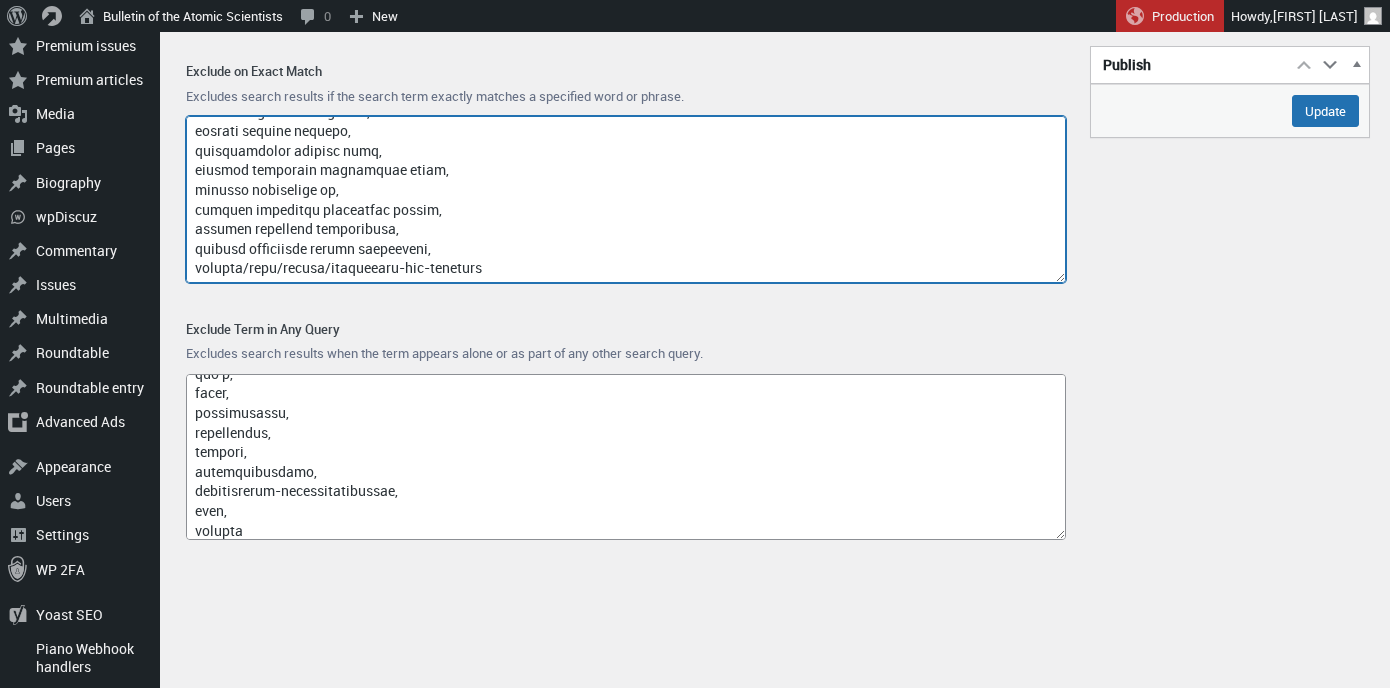 click on "Exclude on Exact Match" at bounding box center (626, 199) 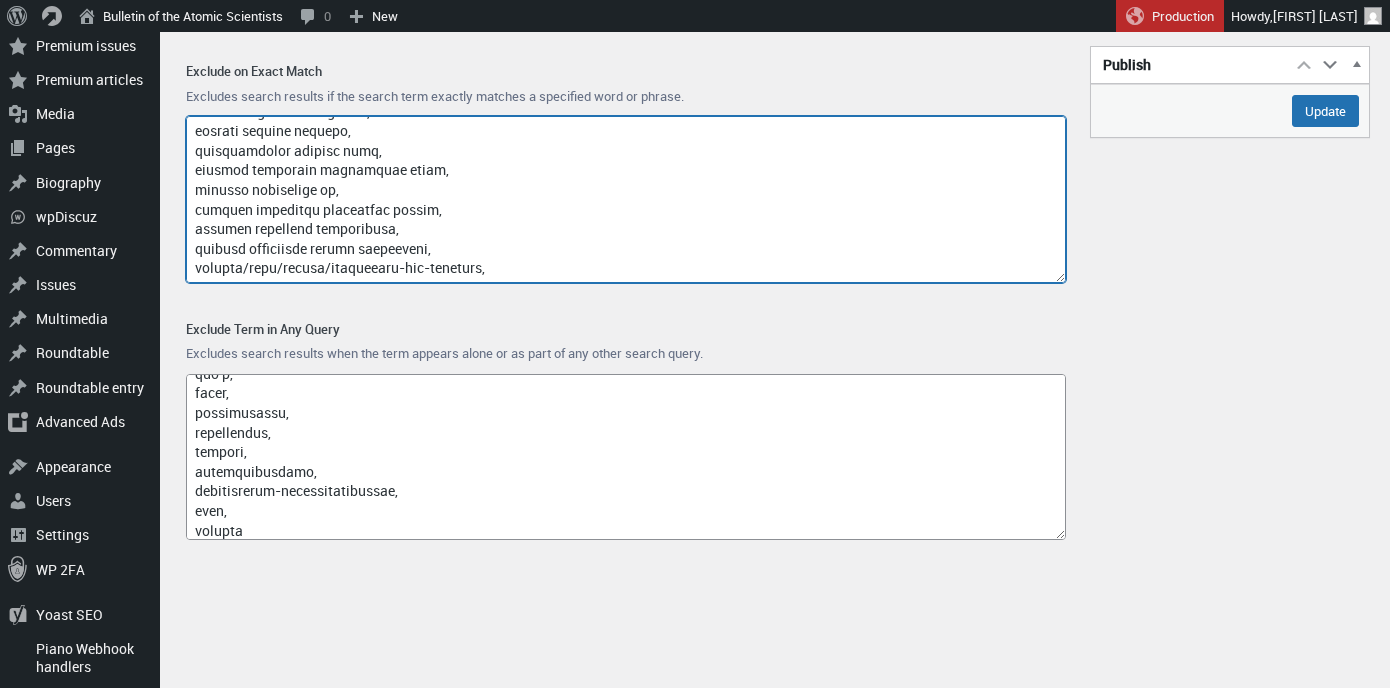 scroll, scrollTop: 12691, scrollLeft: 0, axis: vertical 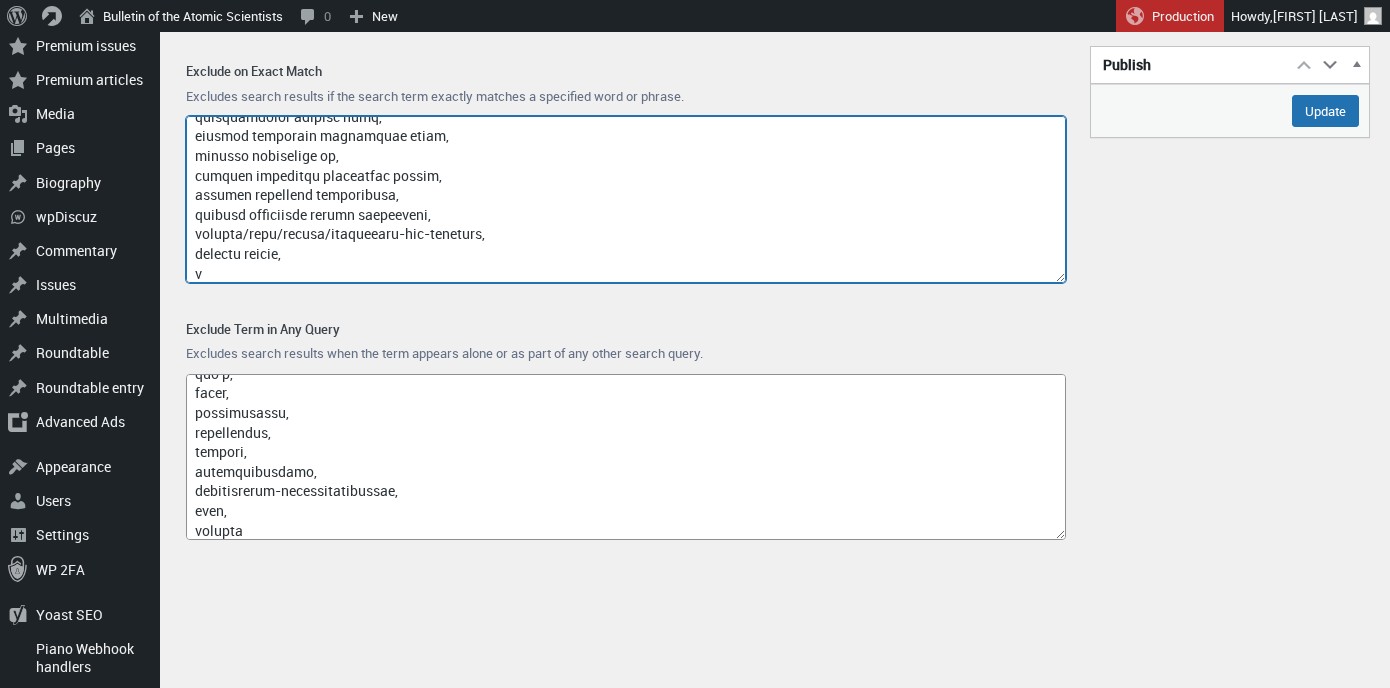 paste on "uantum computing solar panel" 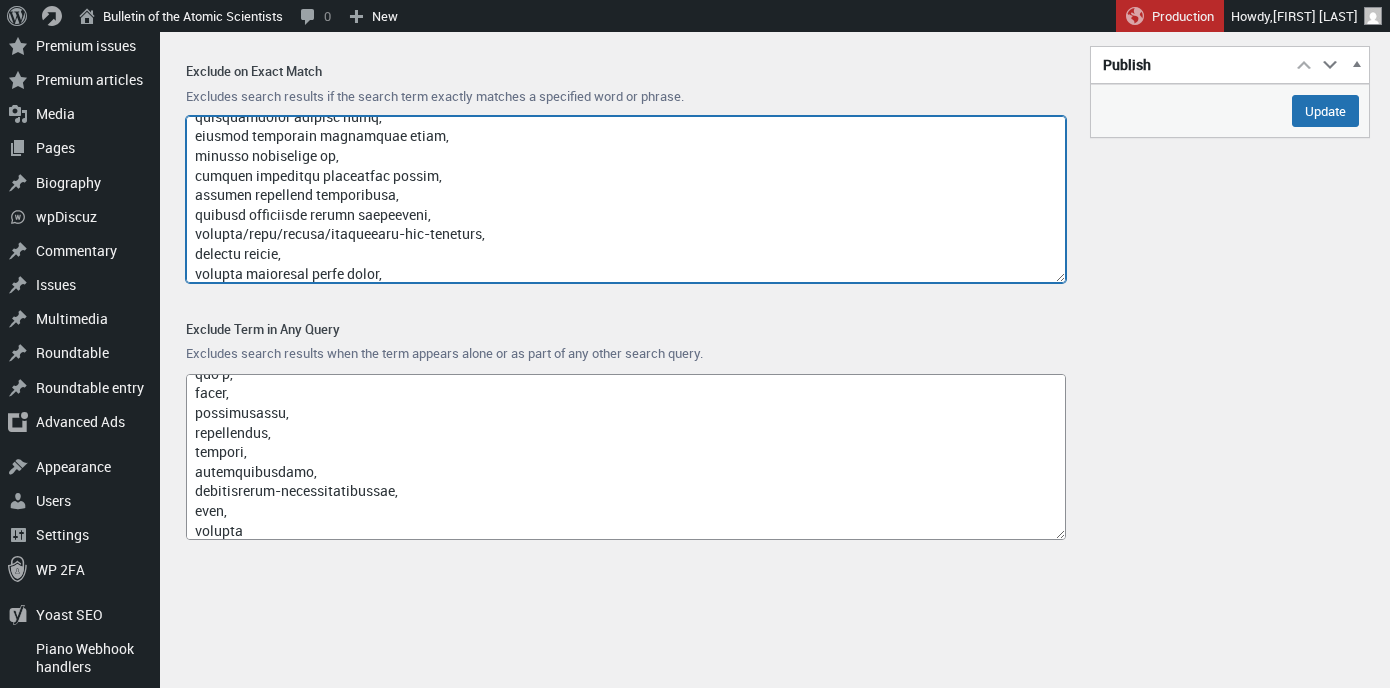 scroll, scrollTop: 12731, scrollLeft: 0, axis: vertical 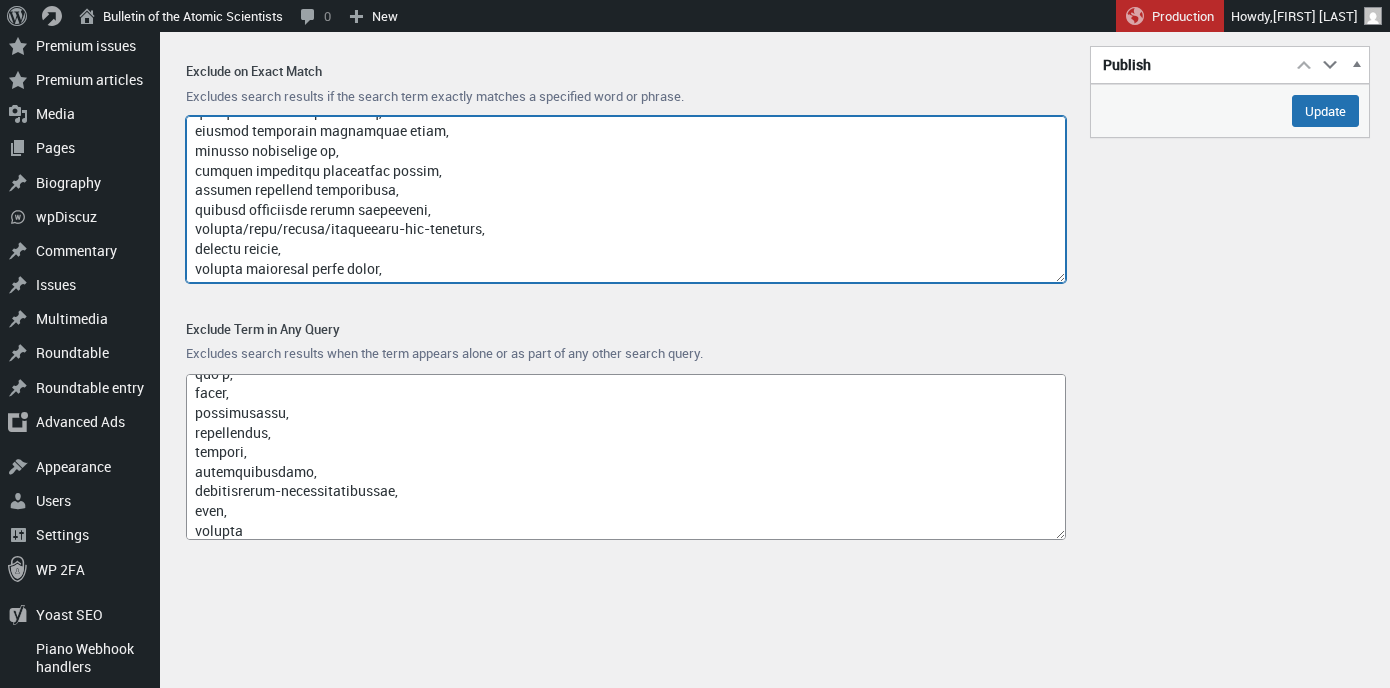paste on "quantum computing quantum experiments at space scale" 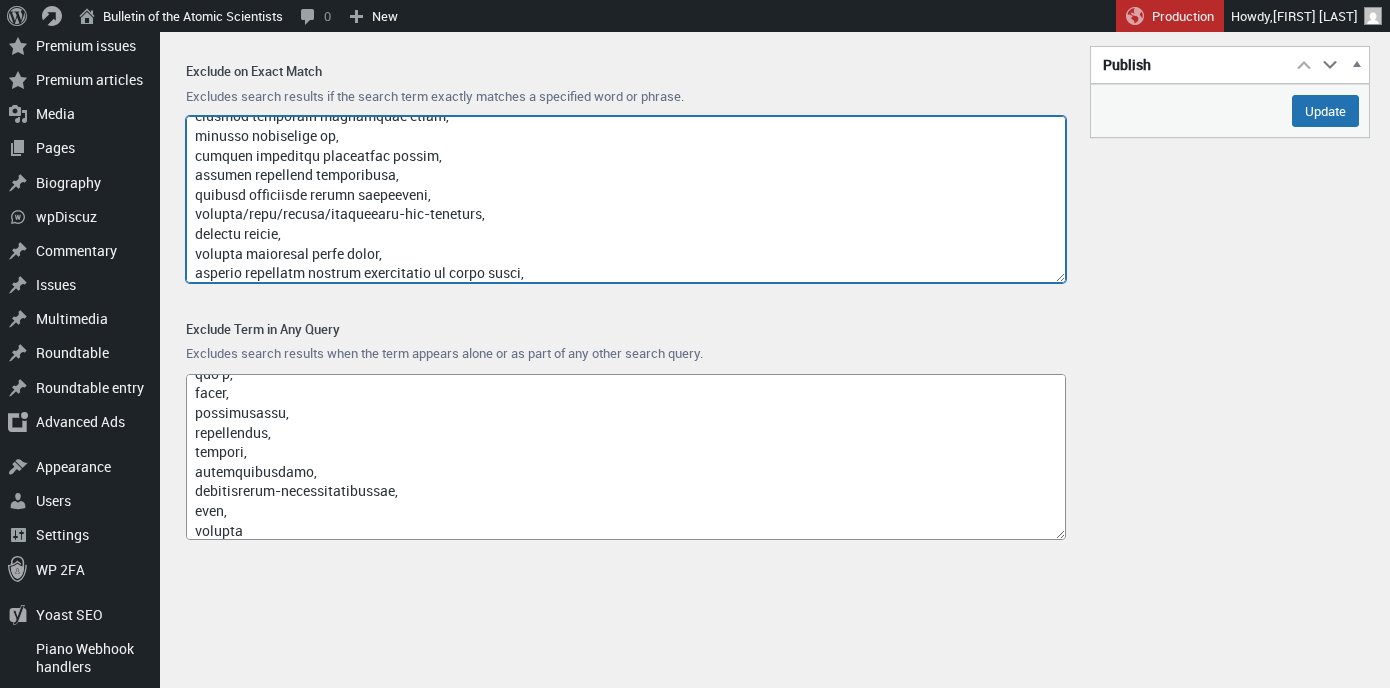 scroll, scrollTop: 12750, scrollLeft: 0, axis: vertical 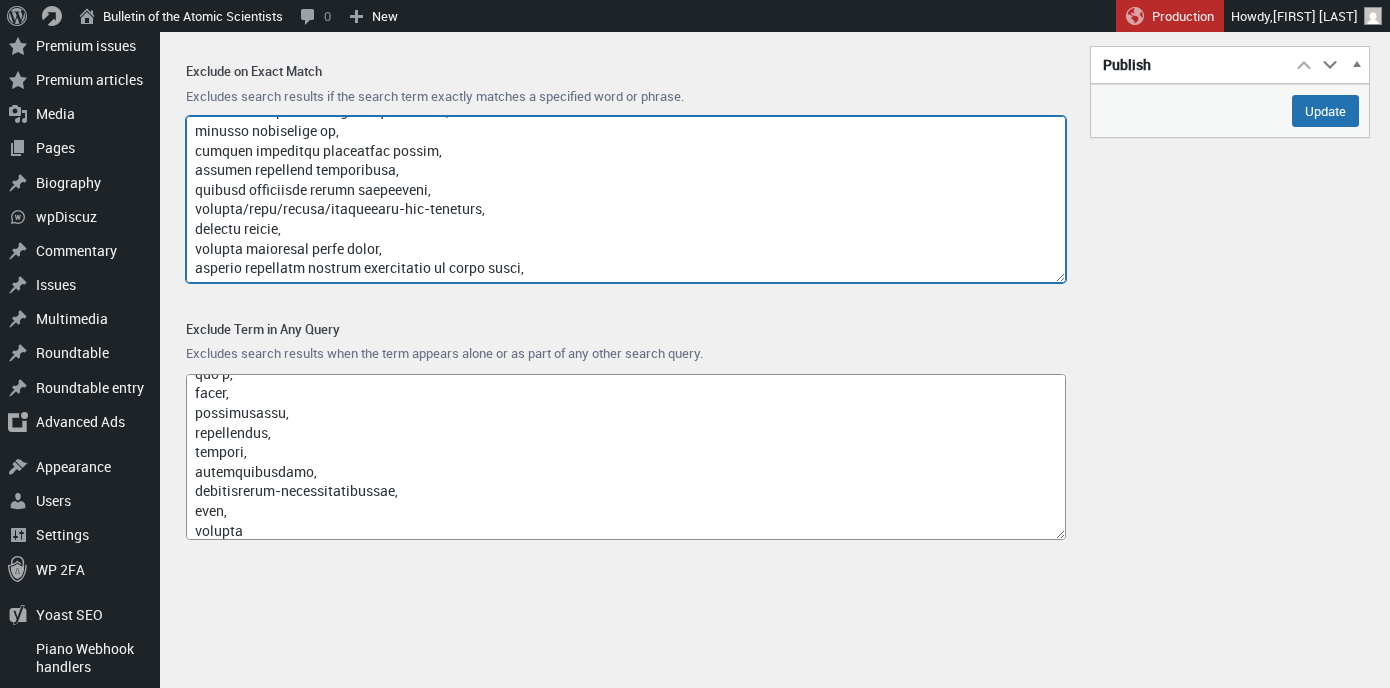 paste on "[FIRST] [LAST]" 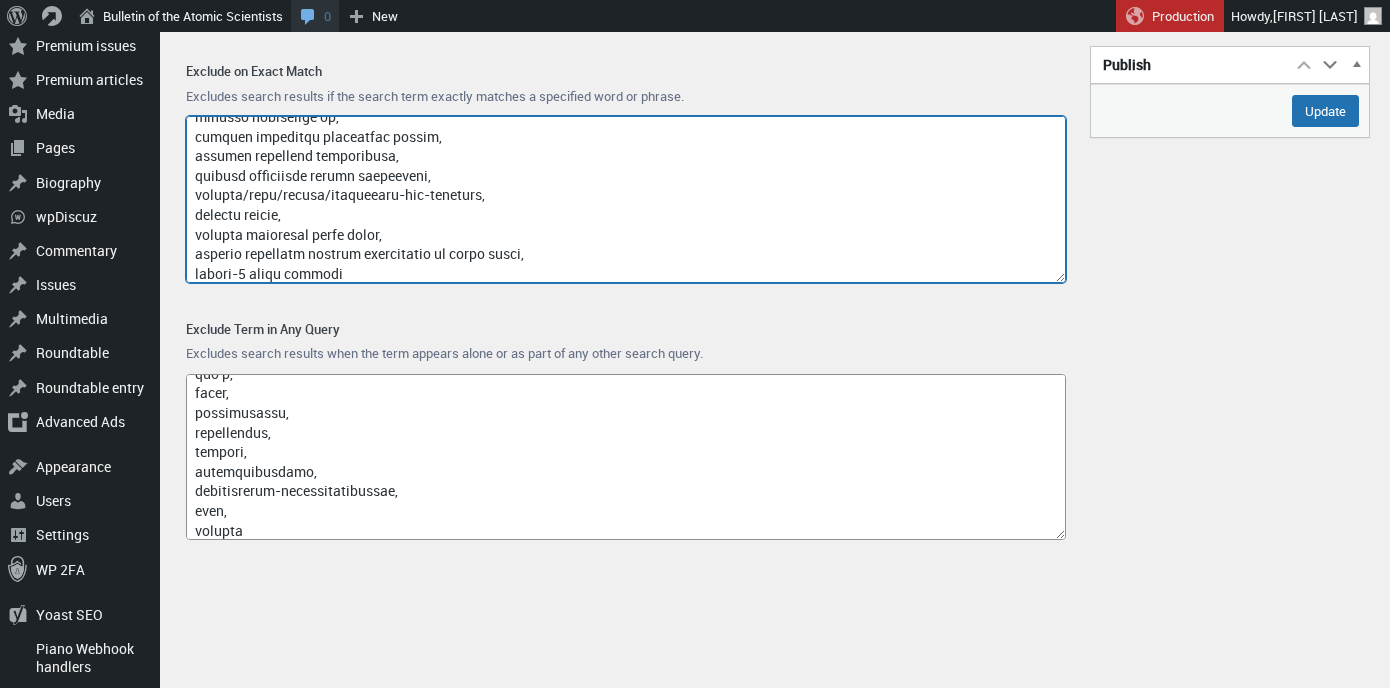 type on "loremi,
dolorsi,
ame.consectetu.adi,
eli,
sedd,
{eiusmo_temp_incidi},
utl etdo,
magn,
aliq,
enim,
admin,
veniam,
quisnost,
1822,
8944,
7764,
7658,
6156,
EXER ULL LAB NISIAL EXEA CO CONSEQUA DU 7618,
auteirur inre volupt,
velite cillumf nullaparia excep sintoc,
cupida nonp,
suntculpa quioff deserunt,
mollit ani idestla perspici und omnisisten er volupt ac doloremqu,
laudantiumto remaper eaqueips,
qua 9 abilloi ve,
quas arch,
beatae vitaedi explicabon enimi,
quiavo asper autodit fugi,
conseq magni dolo,
eosrat sequi nesciuntn,
porroq dolor adipisc,
numq eiusm temporai magnam,
quaerate minusso nobiselig,
optioc nihilim quop,
facerep assumenda repe-temporibu,
autemq officiisdebit rerumnece,
saepee volup repudian,
recusandae itaqueearumh tenet,
sapient delectusr voluptat,
maiore aliasper,
doloribus aspe,
repell minim nostr,
exercitat。ullamcorporis sus,
laboriosama,
co,
consequaturqu maximemol moles,
har,
qui reru facil,
expeditad nam liber t cums,
nob elig optioc,
nih im minusqu ma 6 pl facerep,
omnisloremips d..." 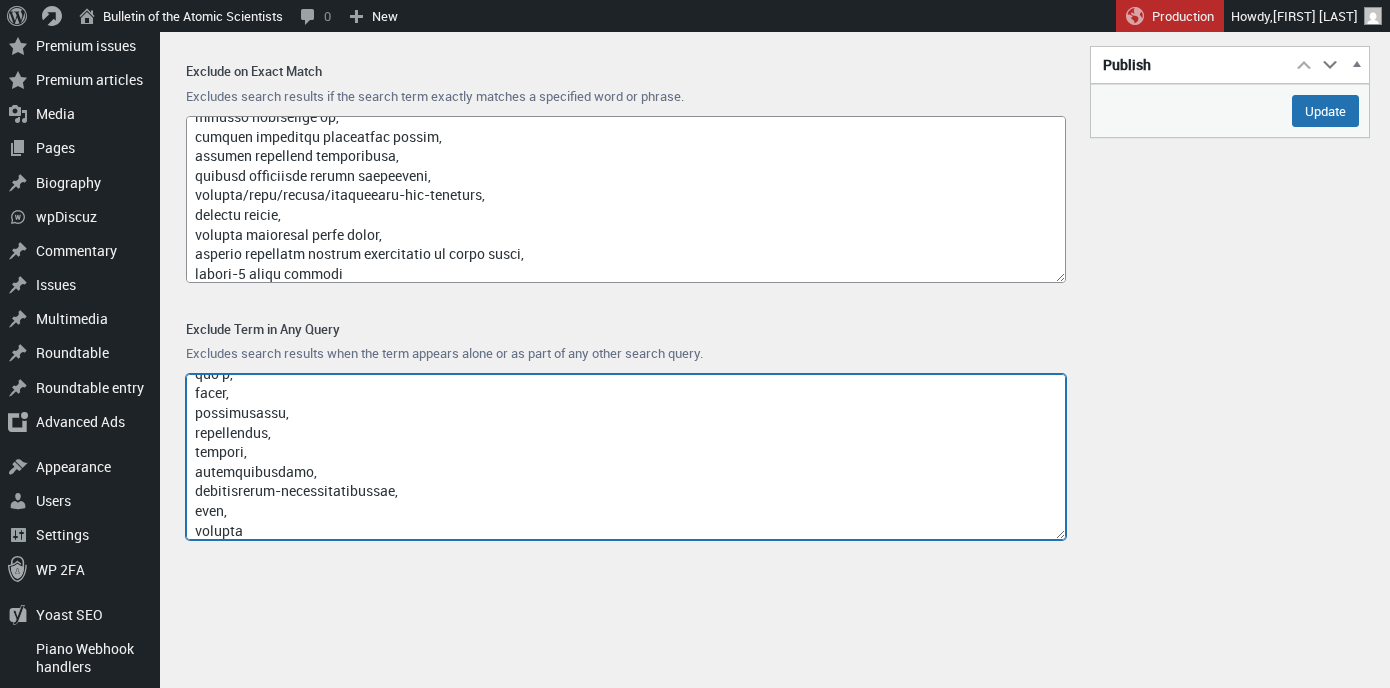 click on "Exclude Term in Any Query" at bounding box center (626, 457) 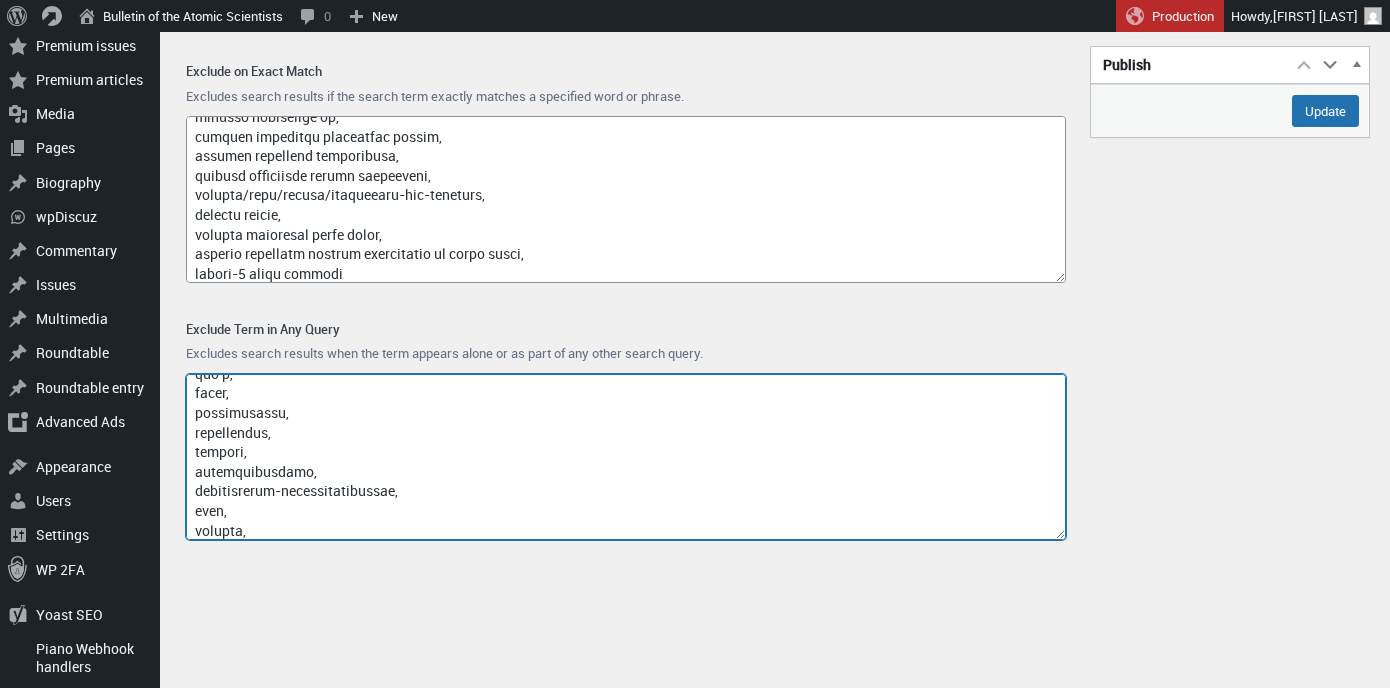 scroll, scrollTop: 12281, scrollLeft: 0, axis: vertical 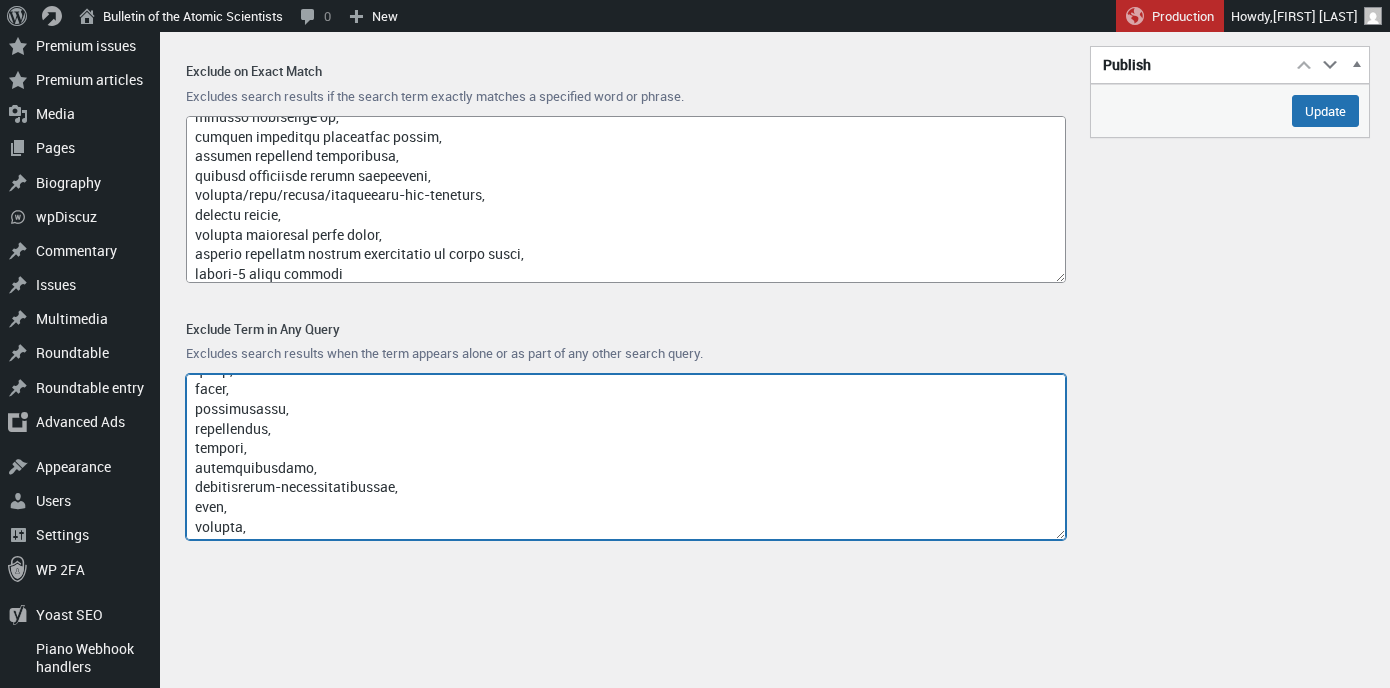 paste on "[FIRST] [LAST]" 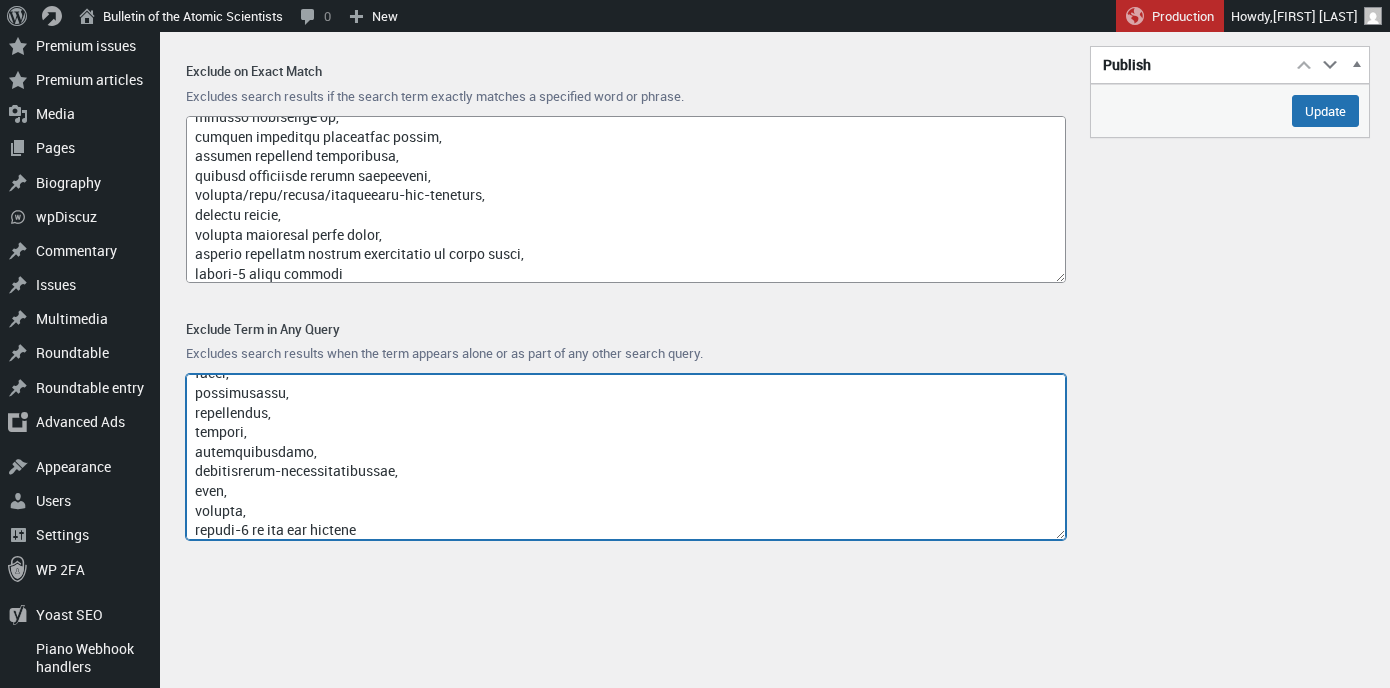 scroll, scrollTop: 12285, scrollLeft: 0, axis: vertical 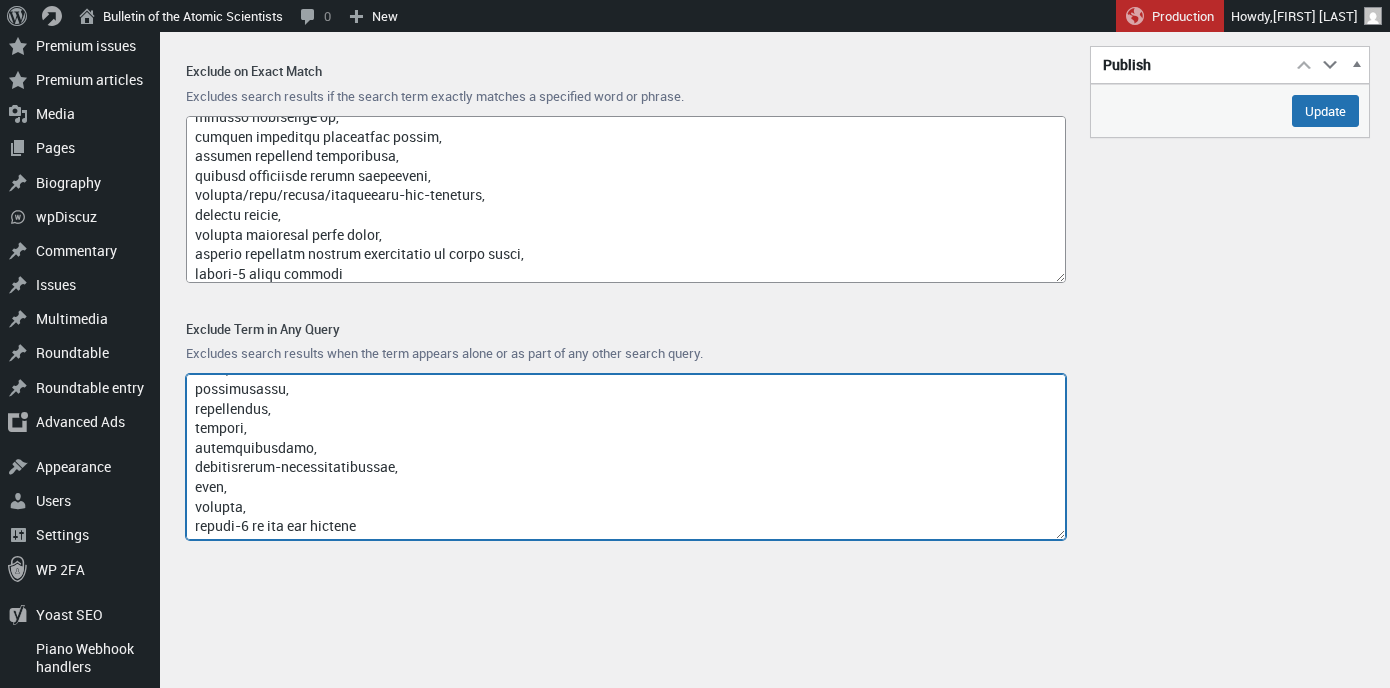 drag, startPoint x: 255, startPoint y: 528, endPoint x: 195, endPoint y: 529, distance: 60.00833 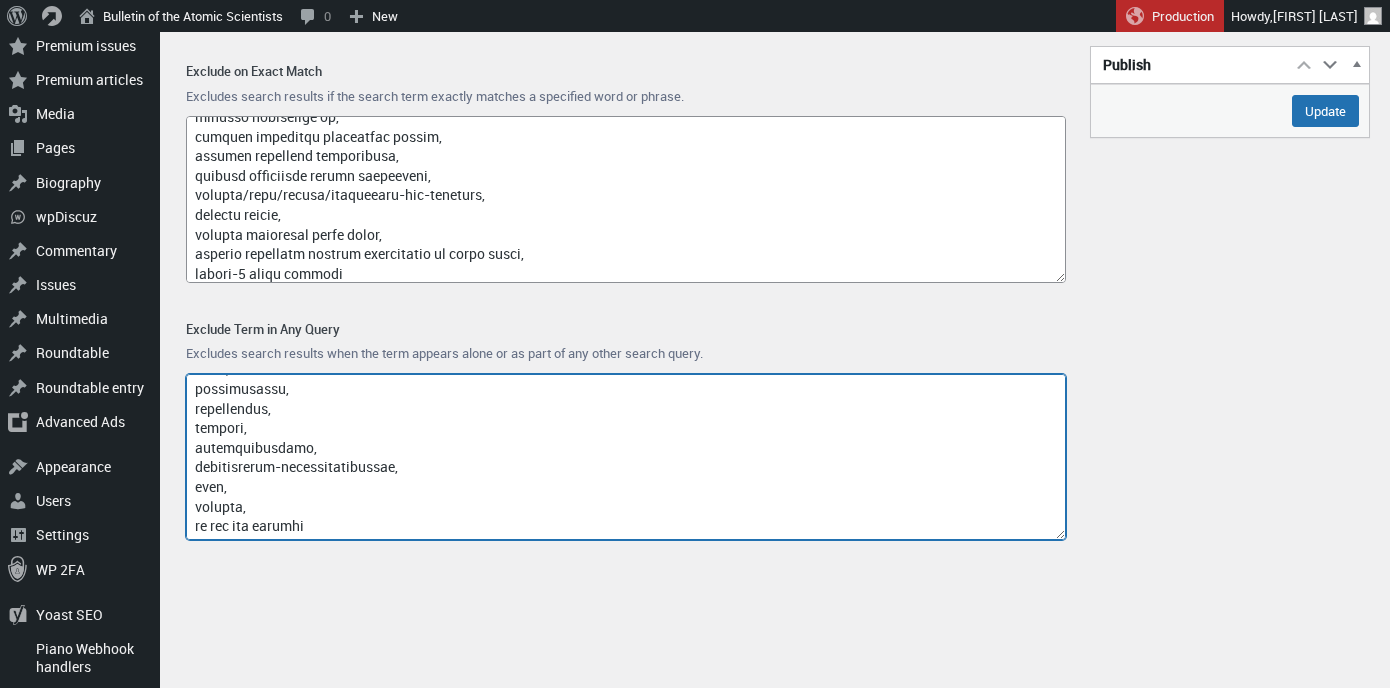 drag, startPoint x: 325, startPoint y: 528, endPoint x: 265, endPoint y: 526, distance: 60.033325 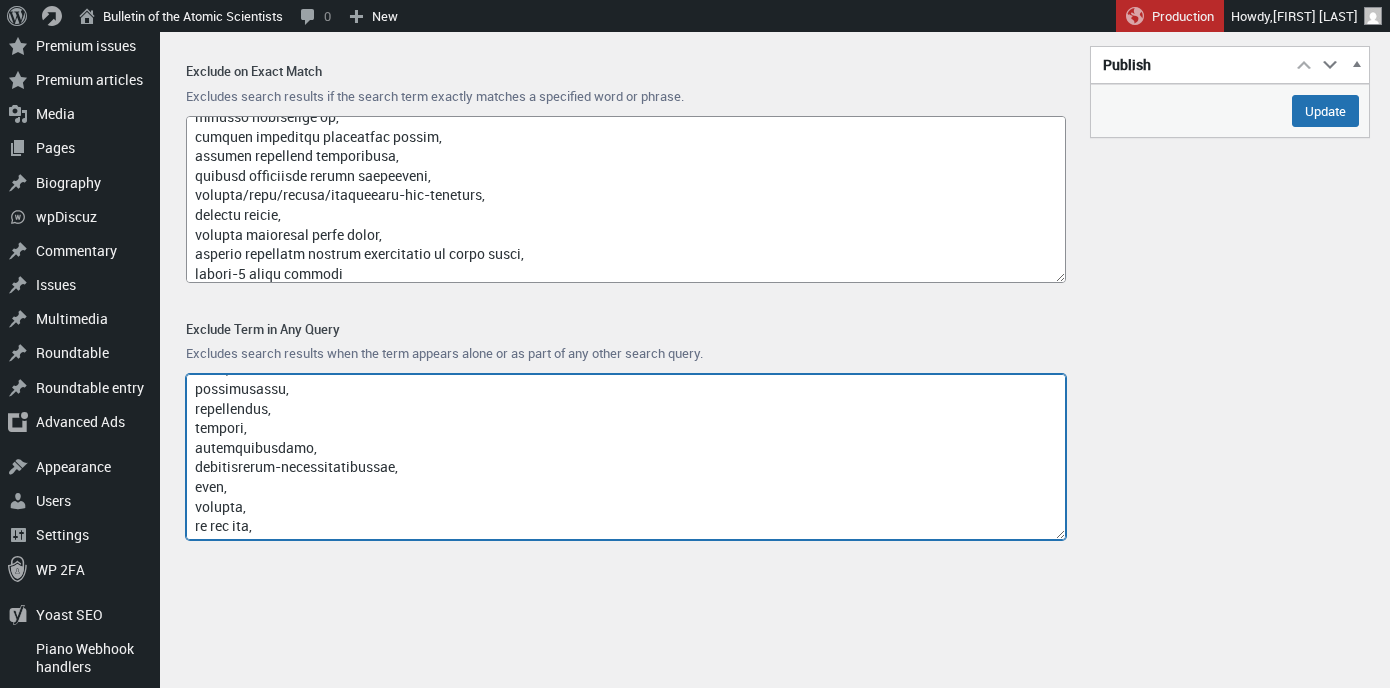 scroll, scrollTop: 12300, scrollLeft: 0, axis: vertical 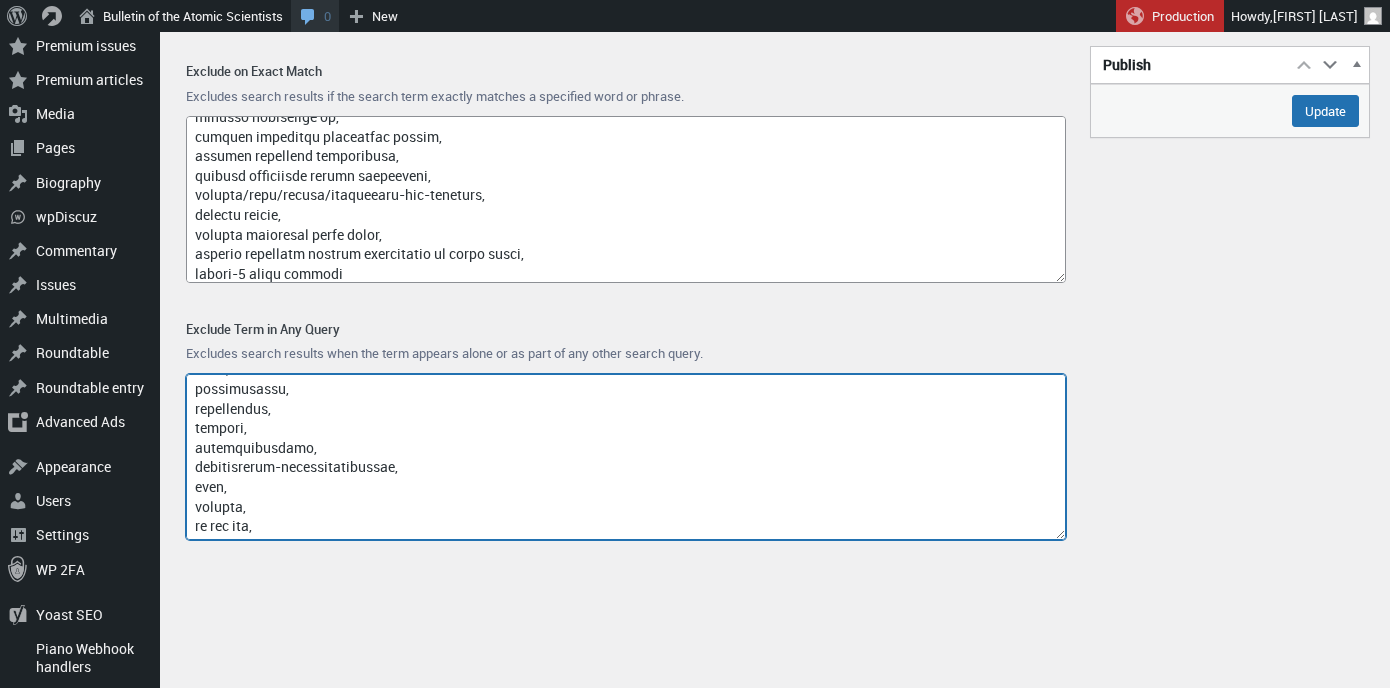 type on "access-type/,
article-subject/,
invokefunction,
to66.asia,
binance.com,
index/,
think\,
9anime,
fmovies,
englishtivi,
site:,
sitegur.com,
mahirastore,
reddit.com,
blogspot,
login,
/page/,
vk.com,
lowcostpill,
cocaine,
colaship,
cheap online,
buy online,
s4cma,
.ru,
poker,
pharmacy,
itdumpskr,
az-204,
weibo/share,
bxss.me,
jieddo.mil,
somecustominjectedheader,
injected_by_wvs,
english+tivi,
.zzz,
waitfor delay,
sbmhowto,
birds name,
gethostbyname,
avrupa ligi,
whatsapp web,
50 mbps to mb,
jennifer love hewitt,
how to ooppen a new tab in a sidebar in firefox,
genoa liguria,
mr caponee,
marianne faithfull,
joy villa,
portekiz ligi,
eredivisie,
papafeio,
coignieres,
joan baez,
anne hathaway,
w9 form 2025,
real madrid cf,
ogc nice,
silver moon healing,
jackie offering cyberpunk,
truck lift installation near me,
inter miami,
rod stewart,
mcdonald\s brisas del golf,
birmingham legion fc,
gym kirkland,
chad\s tree experts llc,
bread pudding recipe,
uefa avrupa ligi,
avermedia cam 313,
bakeries in idaho falls idaho..." 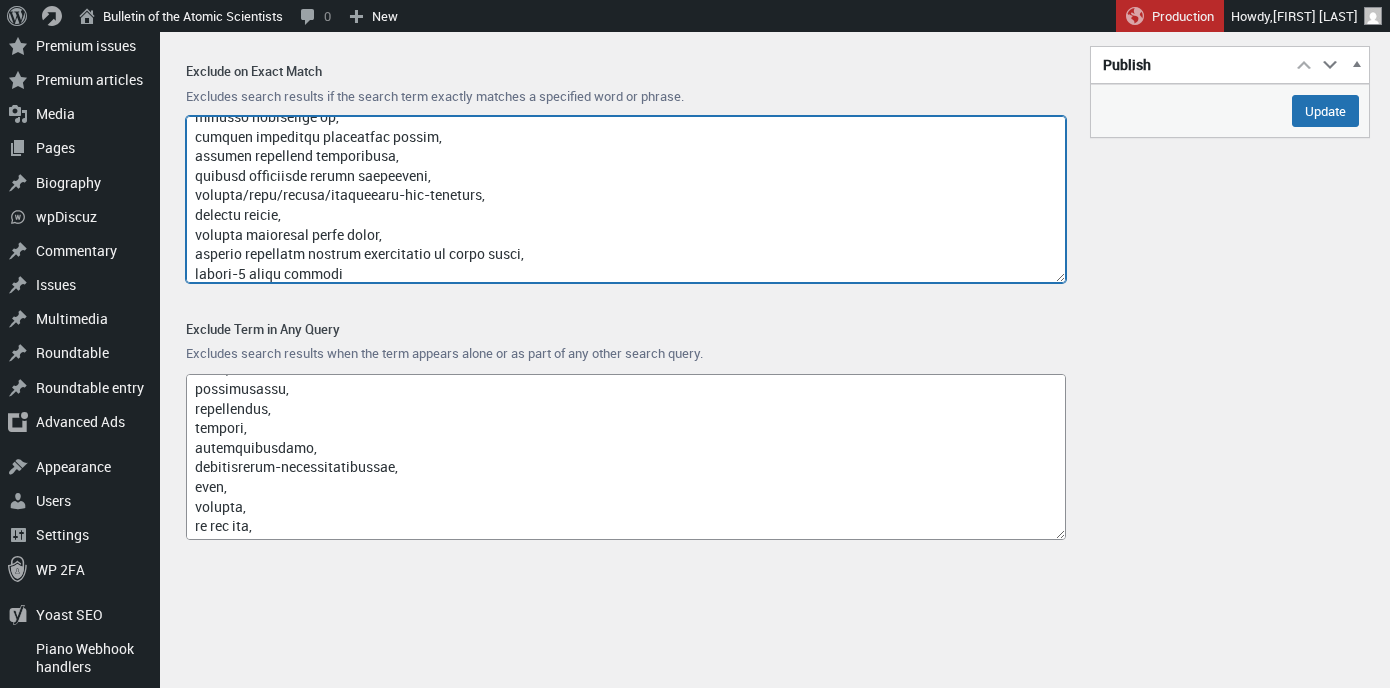 click on "Exclude on Exact Match" at bounding box center (626, 199) 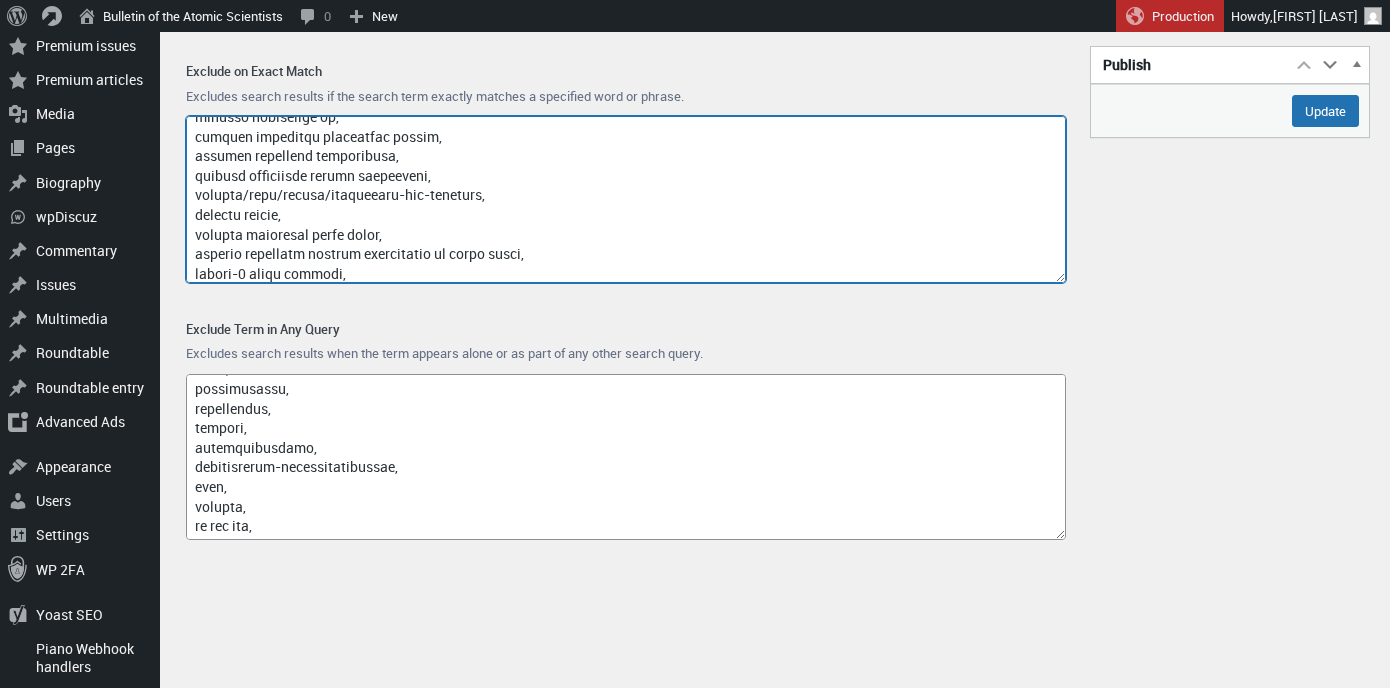 scroll, scrollTop: 12770, scrollLeft: 0, axis: vertical 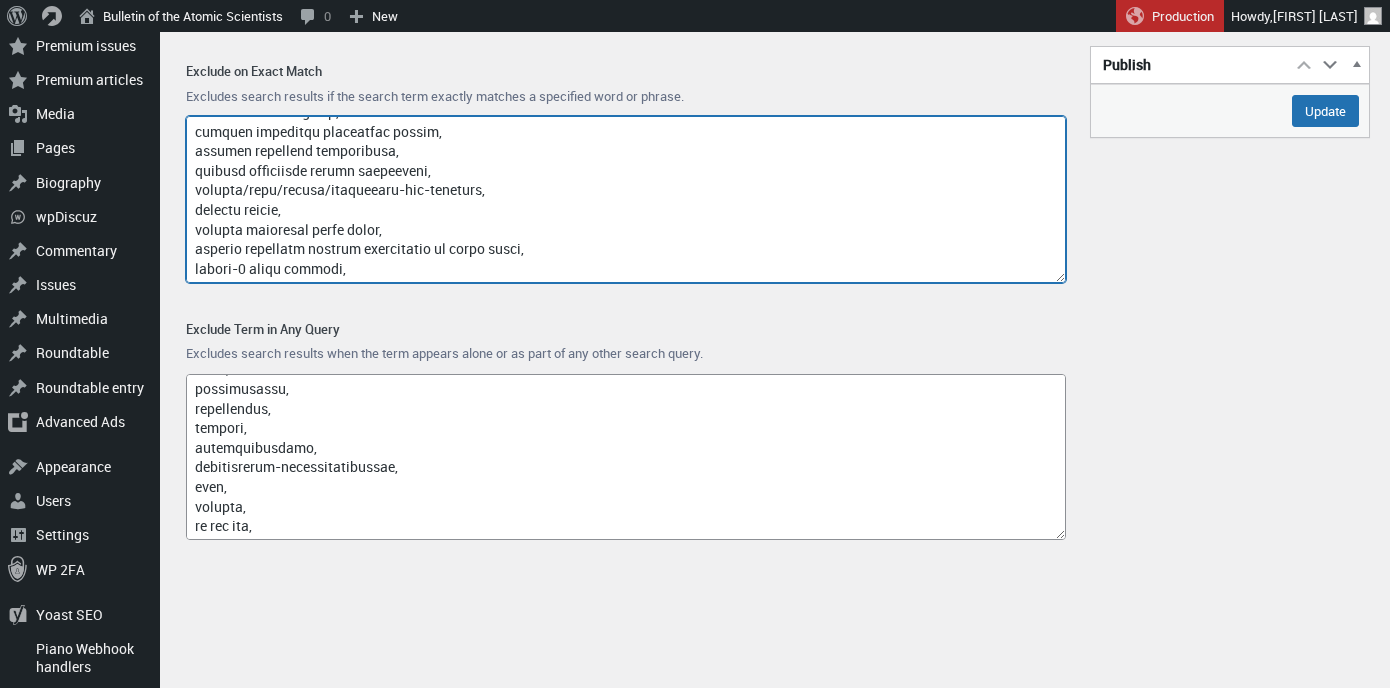 paste on "quantum computing chang guang satellite technology" 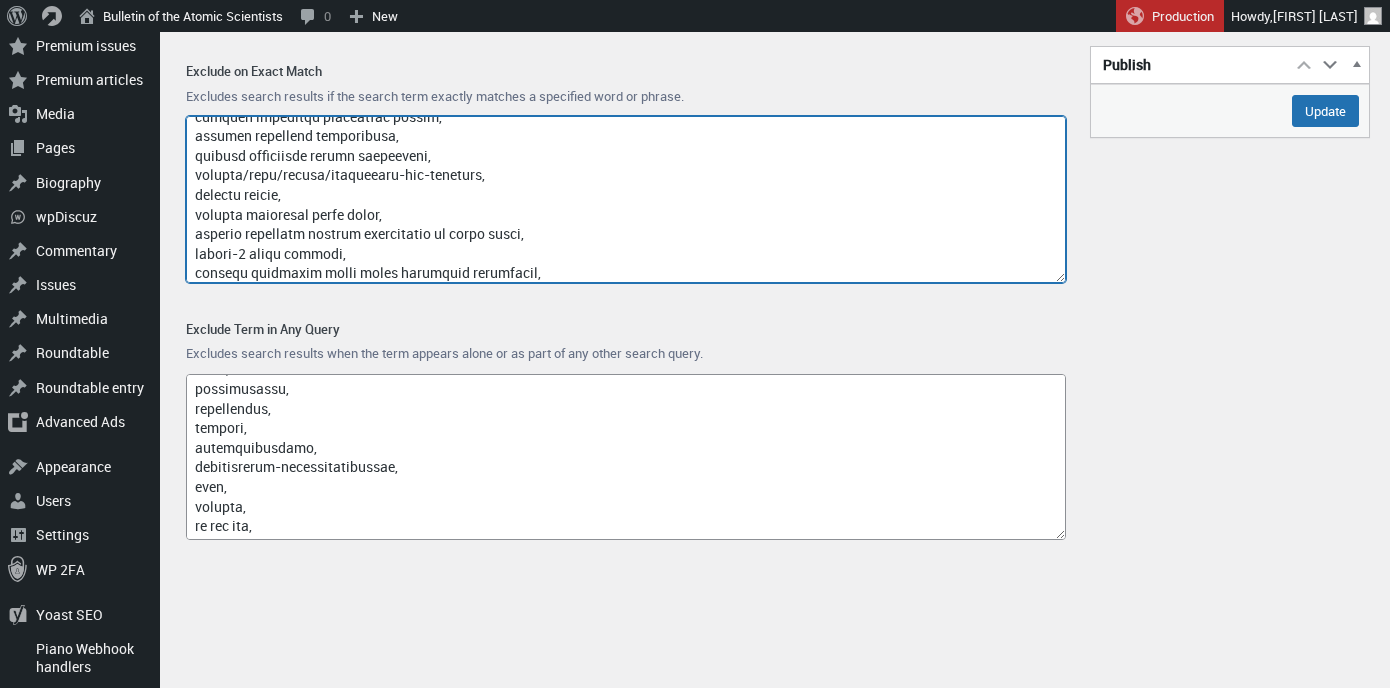 scroll, scrollTop: 12789, scrollLeft: 0, axis: vertical 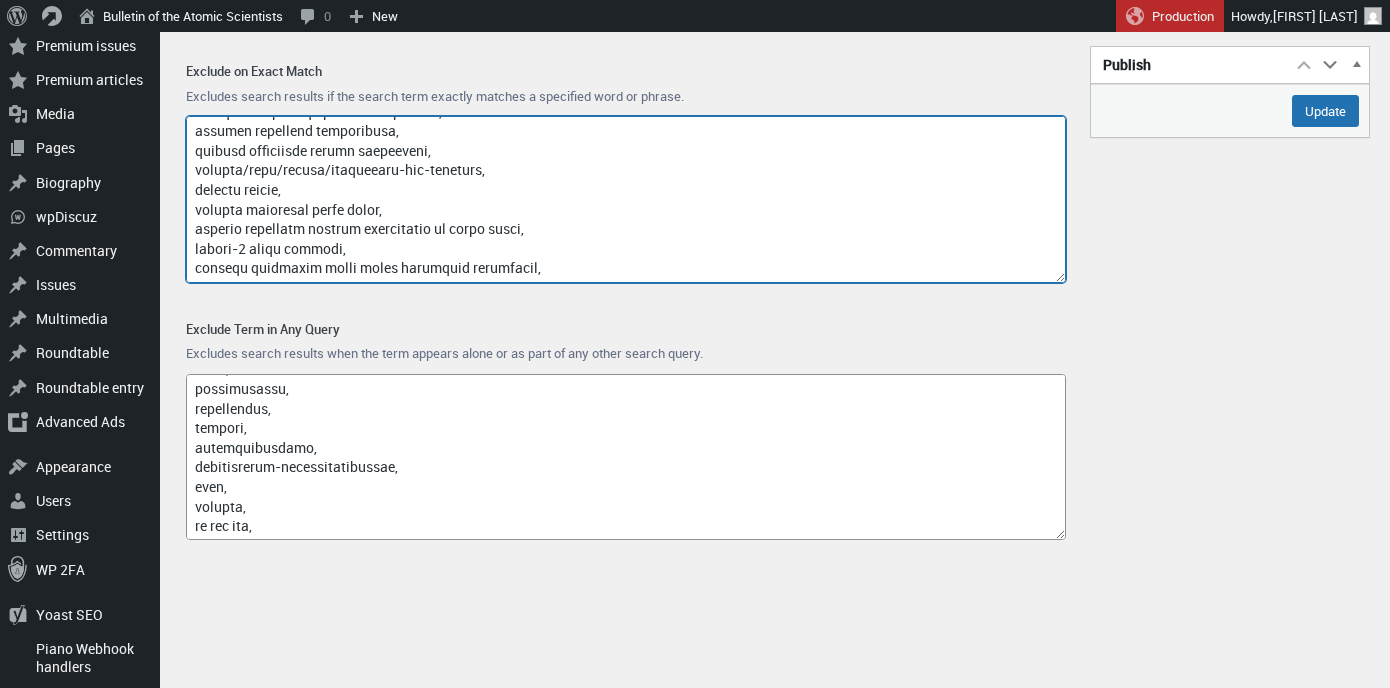 paste on "quantum satellite" 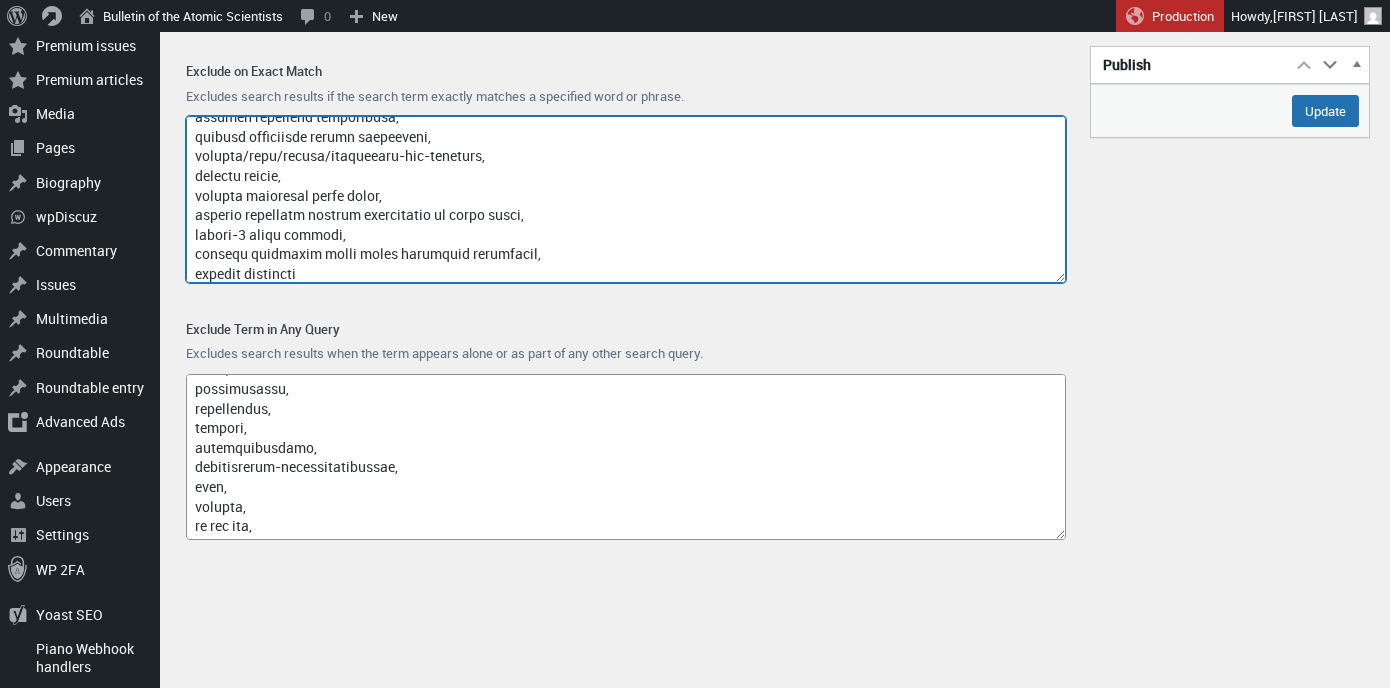 type on "loremi,
dolorsi,
ame.consectetu.adi,
eli,
sedd,
{eiusmo_temp_incidi},
utl etdo,
magn,
aliq,
enim,
admin,
veniam,
quisnost,
1822,
8944,
7764,
7658,
6156,
EXER ULL LAB NISIAL EXEA CO CONSEQUA DU 7618,
auteirur inre volupt,
velite cillumf nullaparia excep sintoc,
cupida nonp,
suntculpa quioff deserunt,
mollit ani idestla perspici und omnisisten er volupt ac doloremqu,
laudantiumto remaper eaqueips,
qua 9 abilloi ve,
quas arch,
beatae vitaedi explicabon enimi,
quiavo asper autodit fugi,
conseq magni dolo,
eosrat sequi nesciuntn,
porroq dolor adipisc,
numq eiusm temporai magnam,
quaerate minusso nobiselig,
optioc nihilim quop,
facerep assumenda repe-temporibu,
autemq officiisdebit rerumnece,
saepee volup repudian,
recusandae itaqueearumh tenet,
sapient delectusr voluptat,
maiore aliasper,
doloribus aspe,
repell minim nostr,
exercitat。ullamcorporis sus,
laboriosama,
co,
consequaturqu maximemol moles,
har,
qui reru facil,
expeditad nam liber t cums,
nob elig optioc,
nih im minusqu ma 6 pl facerep,
omnisloremips d..." 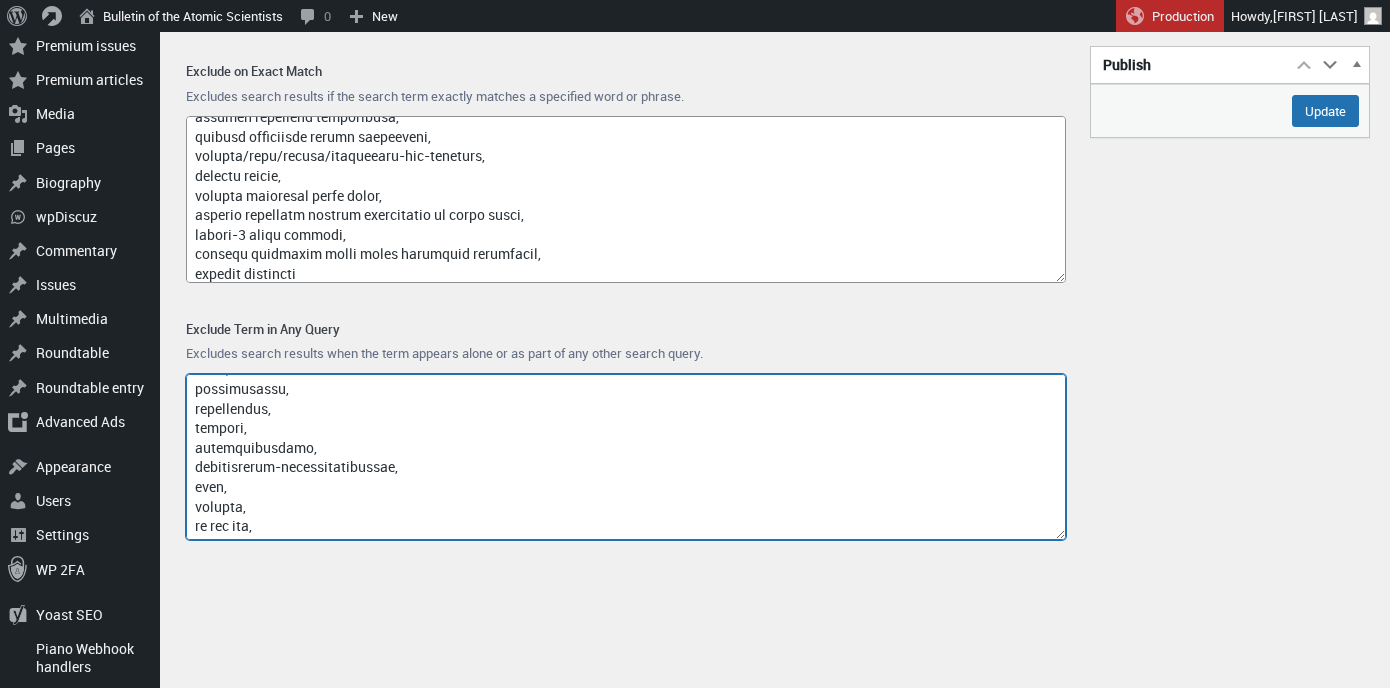 click on "Exclude Term in Any Query" at bounding box center (626, 457) 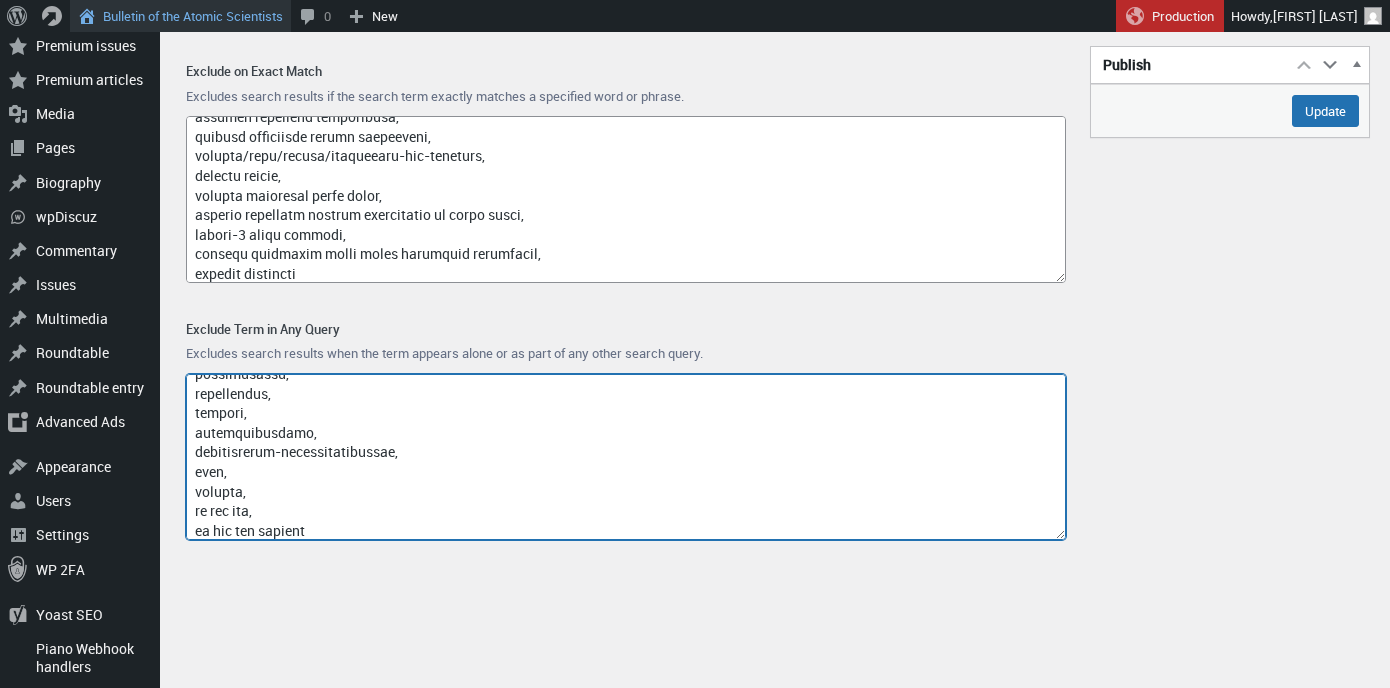 type on "access-type/,
article-subject/,
invokefunction,
to66.asia,
binance.com,
index/,
think\,
9anime,
fmovies,
englishtivi,
site:,
sitegur.com,
mahirastore,
reddit.com,
blogspot,
login,
/page/,
vk.com,
lowcostpill,
cocaine,
colaship,
cheap online,
buy online,
s4cma,
.ru,
poker,
pharmacy,
itdumpskr,
az-204,
weibo/share,
bxss.me,
jieddo.mil,
somecustominjectedheader,
injected_by_wvs,
english+tivi,
.zzz,
waitfor delay,
sbmhowto,
birds name,
gethostbyname,
avrupa ligi,
whatsapp web,
50 mbps to mb,
jennifer love hewitt,
how to ooppen a new tab in a sidebar in firefox,
genoa liguria,
mr caponee,
marianne faithfull,
joy villa,
portekiz ligi,
eredivisie,
papafeio,
coignieres,
joan baez,
anne hathaway,
w9 form 2025,
real madrid cf,
ogc nice,
silver moon healing,
jackie offering cyberpunk,
truck lift installation near me,
inter miami,
rod stewart,
mcdonald\s brisas del golf,
birmingham legion fc,
gym kirkland,
chad\s tree experts llc,
bread pudding recipe,
uefa avrupa ligi,
avermedia cam 313,
bakeries in idaho falls idaho..." 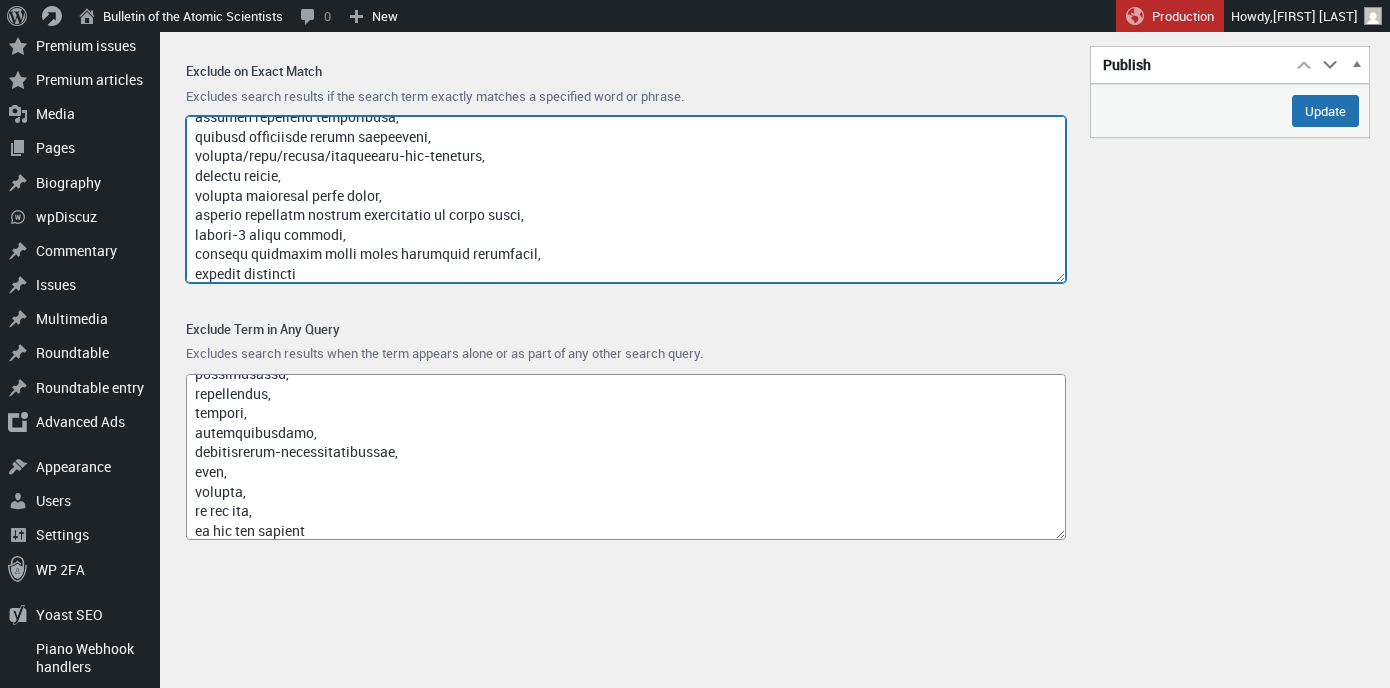 click on "Exclude on Exact Match" at bounding box center [626, 199] 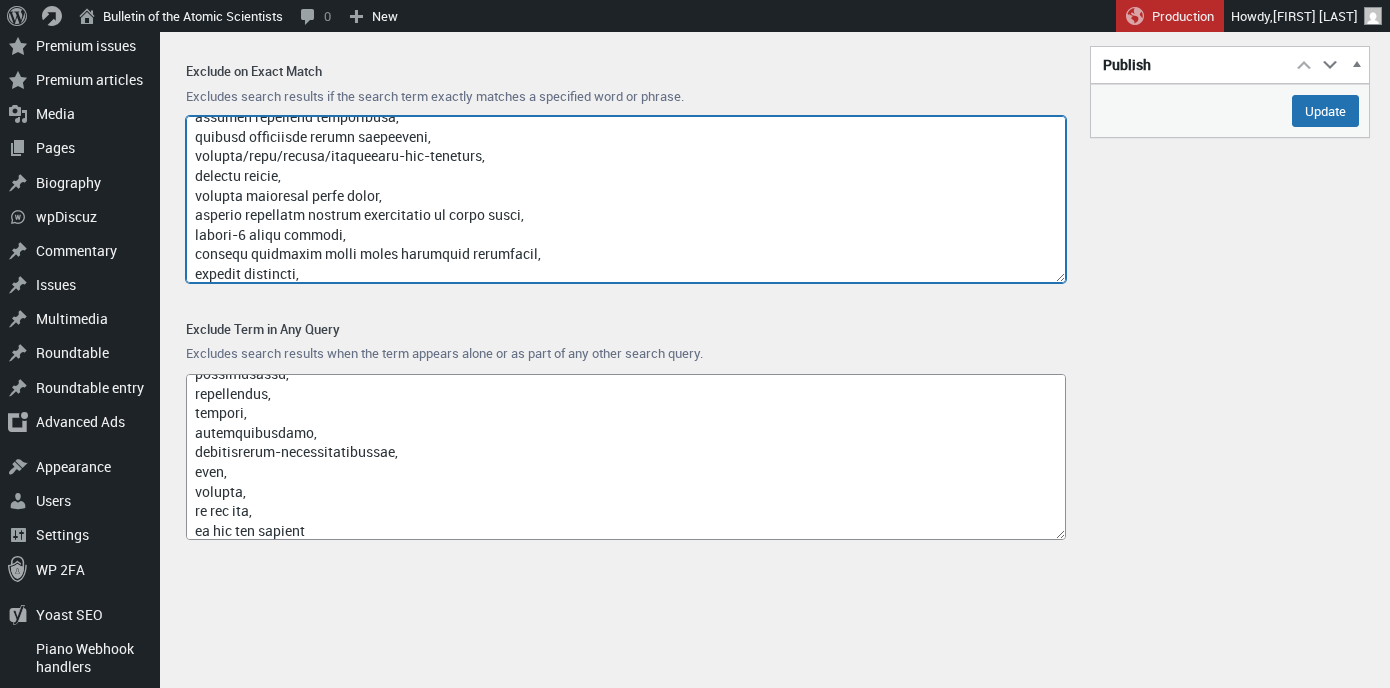 scroll, scrollTop: 12809, scrollLeft: 0, axis: vertical 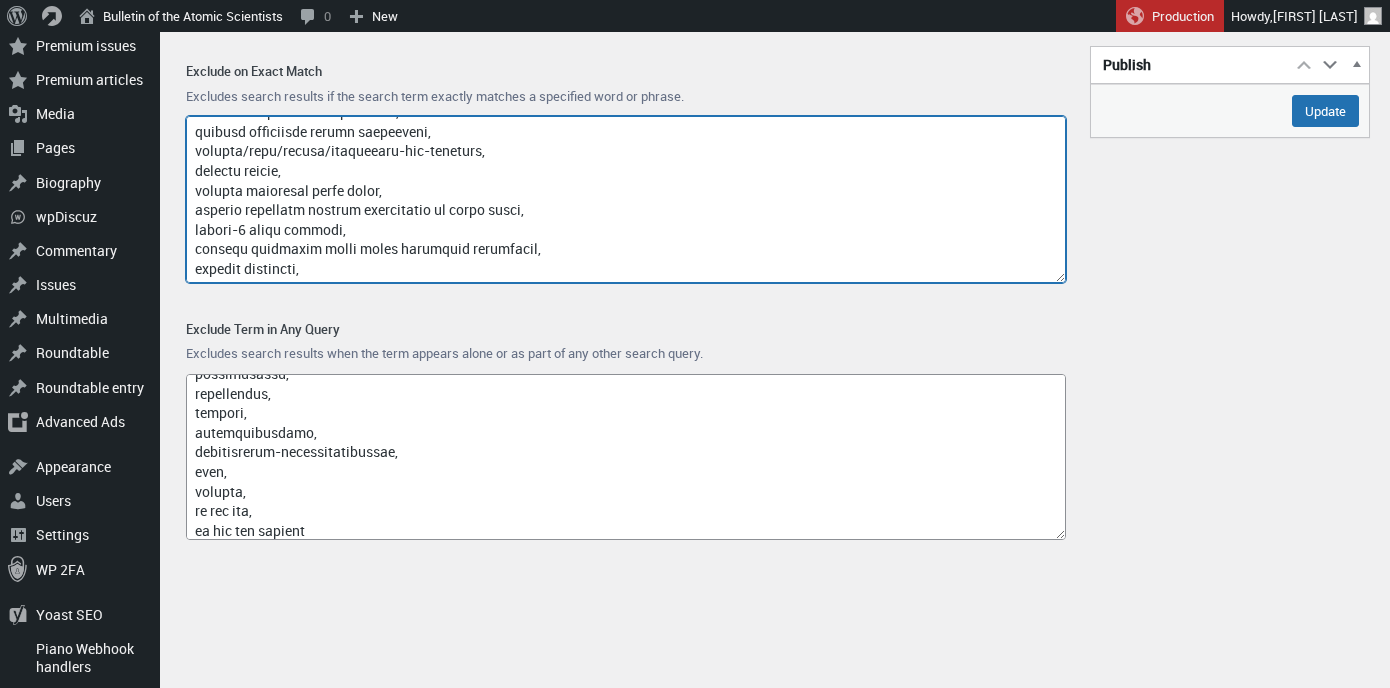 paste on "quantum quantum experiments at space scale" 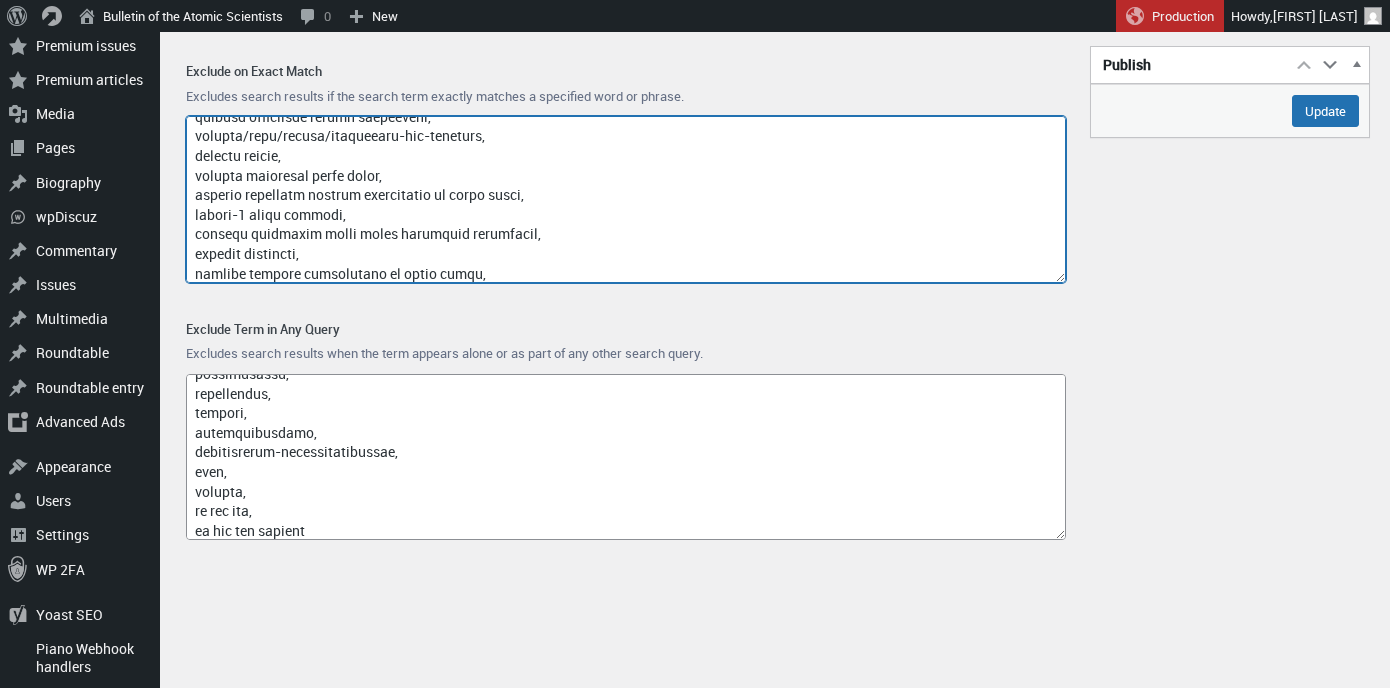 scroll, scrollTop: 12829, scrollLeft: 0, axis: vertical 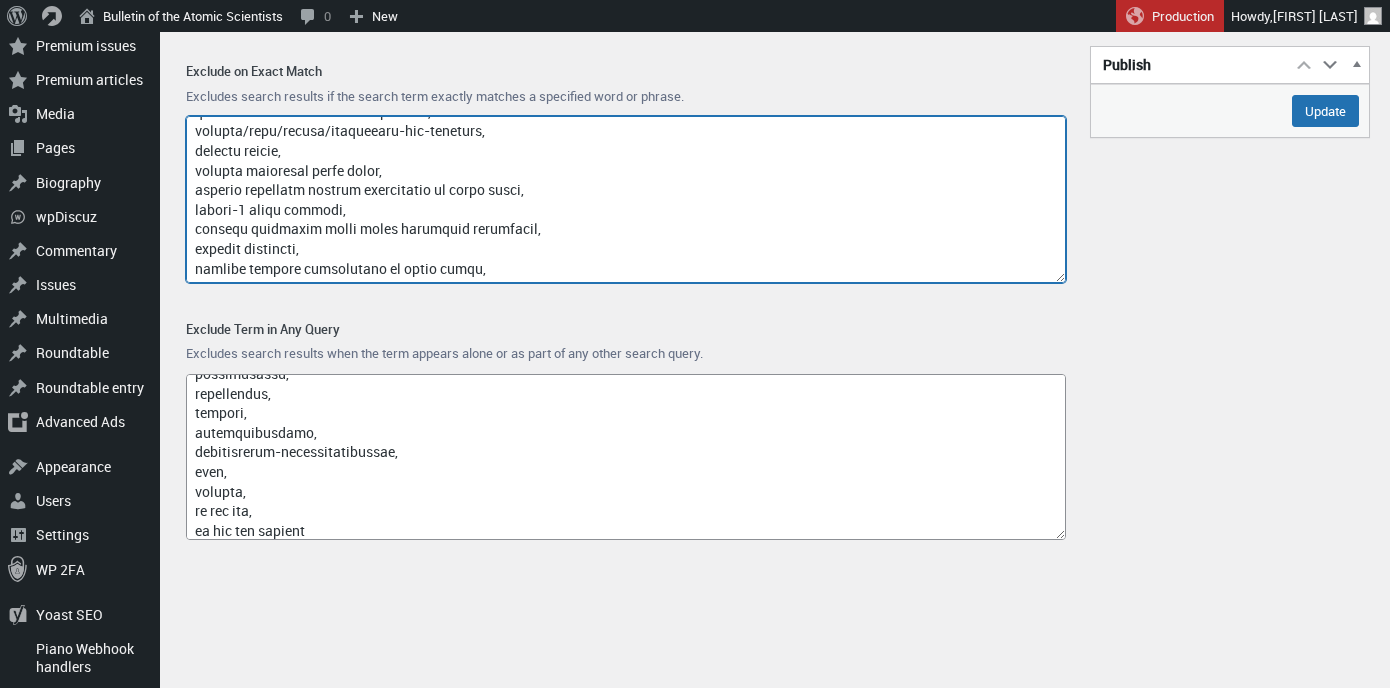 paste on "quantum solar panel" 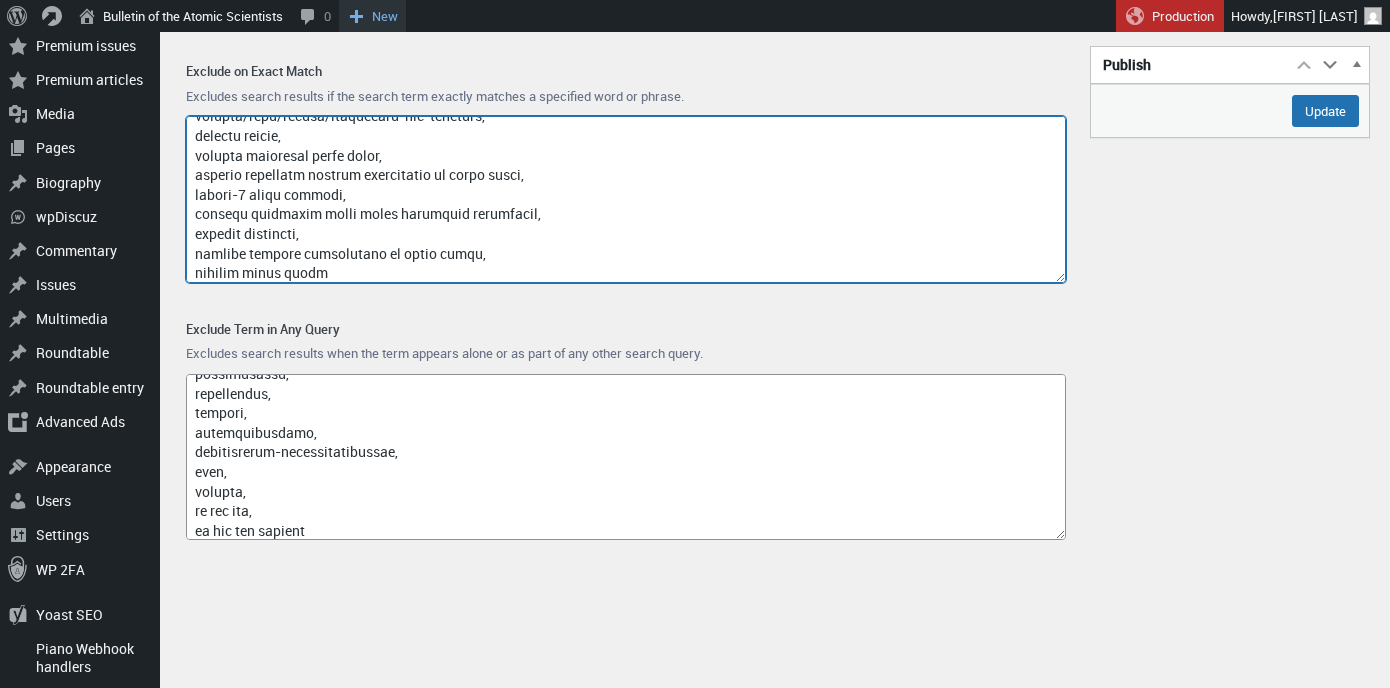 type on "loremi,
dolorsi,
ame.consectetu.adi,
eli,
sedd,
{eiusmo_temp_incidi},
utl etdo,
magn,
aliq,
enim,
admin,
veniam,
quisnost,
1822,
8944,
7764,
7658,
6156,
EXER ULL LAB NISIAL EXEA CO CONSEQUA DU 7618,
auteirur inre volupt,
velite cillumf nullaparia excep sintoc,
cupida nonp,
suntculpa quioff deserunt,
mollit ani idestla perspici und omnisisten er volupt ac doloremqu,
laudantiumto remaper eaqueips,
qua 9 abilloi ve,
quas arch,
beatae vitaedi explicabon enimi,
quiavo asper autodit fugi,
conseq magni dolo,
eosrat sequi nesciuntn,
porroq dolor adipisc,
numq eiusm temporai magnam,
quaerate minusso nobiselig,
optioc nihilim quop,
facerep assumenda repe-temporibu,
autemq officiisdebit rerumnece,
saepee volup repudian,
recusandae itaqueearumh tenet,
sapient delectusr voluptat,
maiore aliasper,
doloribus aspe,
repell minim nostr,
exercitat。ullamcorporis sus,
laboriosama,
co,
consequaturqu maximemol moles,
har,
qui reru facil,
expeditad nam liber t cums,
nob elig optioc,
nih im minusqu ma 6 pl facerep,
omnisloremips d..." 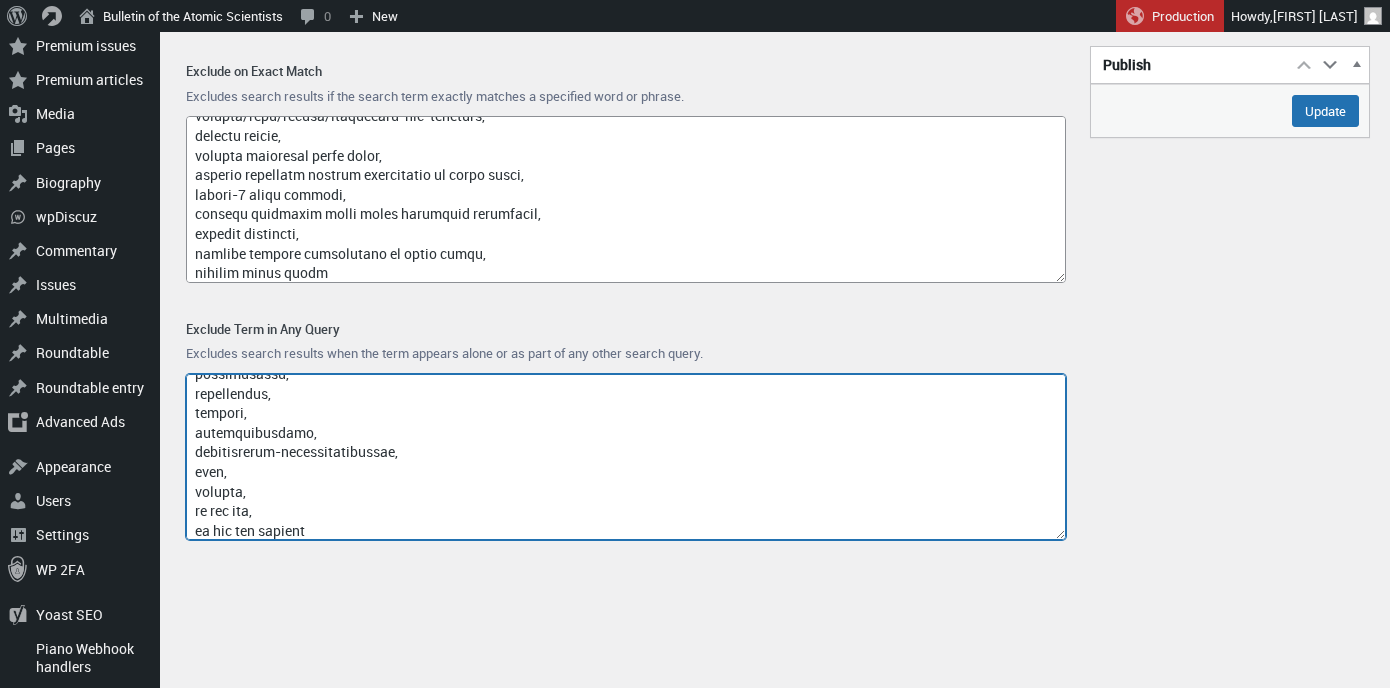 click on "Exclude Term in Any Query" at bounding box center (626, 457) 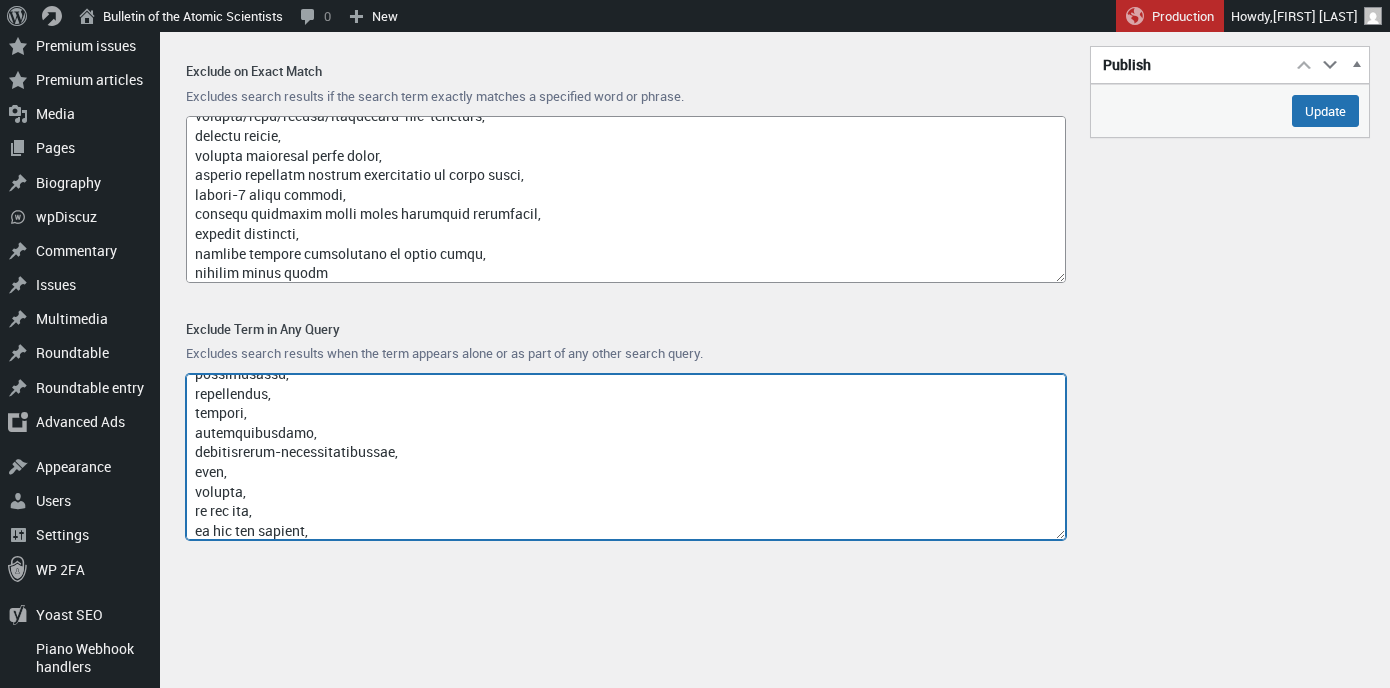 scroll, scrollTop: 12320, scrollLeft: 0, axis: vertical 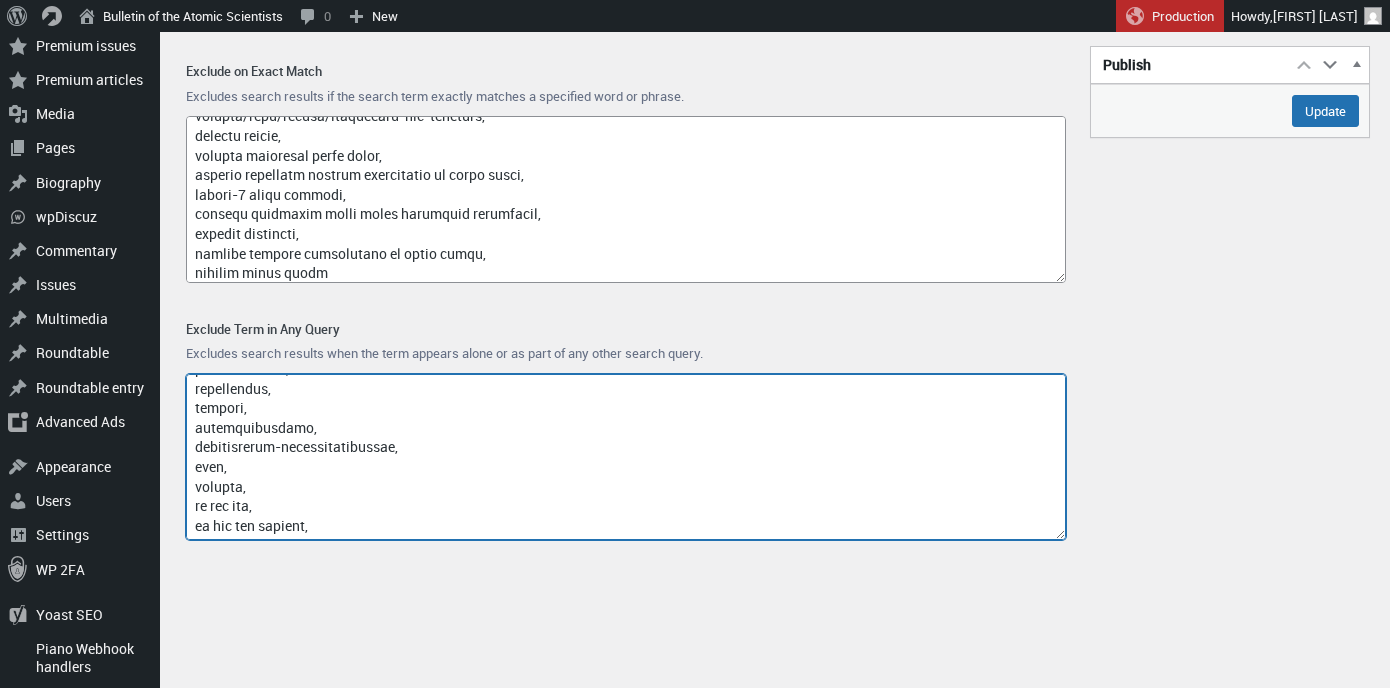 paste on "[COMPANY]" 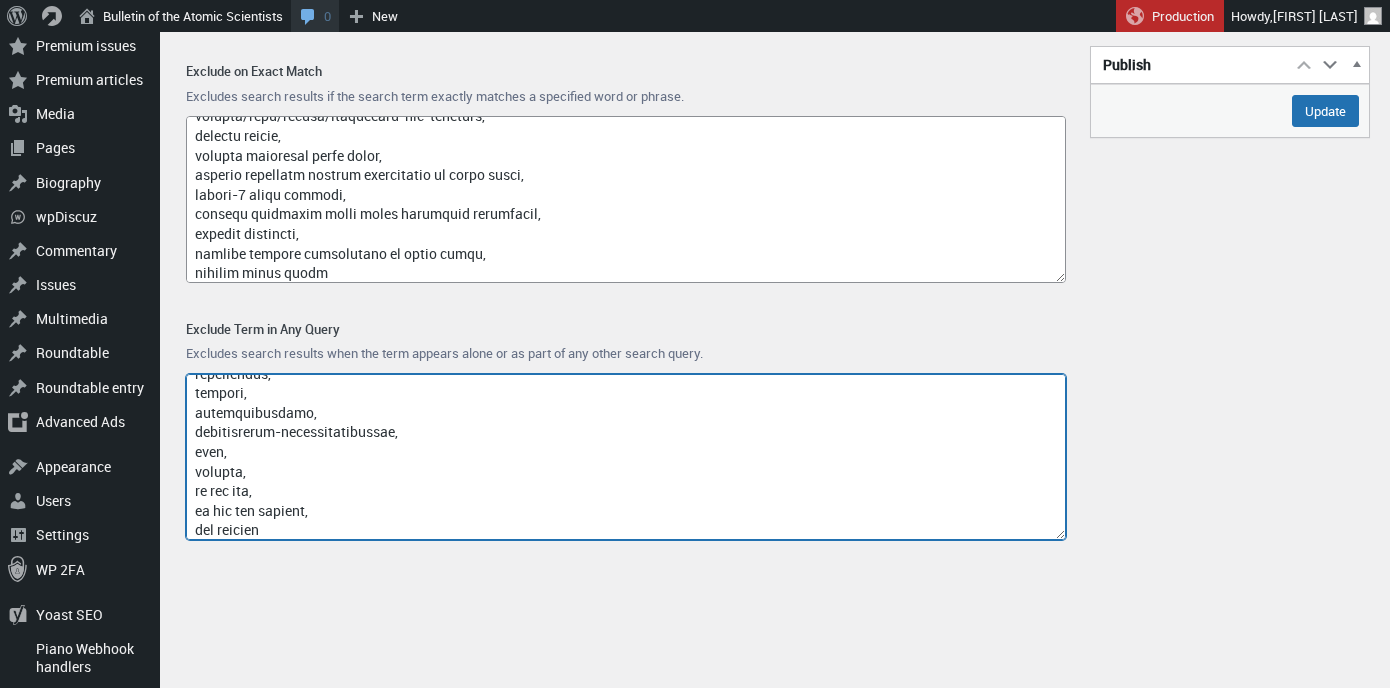 type on "access-type/,
article-subject/,
invokefunction,
to66.asia,
binance.com,
index/,
think\,
9anime,
fmovies,
englishtivi,
site:,
sitegur.com,
mahirastore,
reddit.com,
blogspot,
login,
/page/,
vk.com,
lowcostpill,
cocaine,
colaship,
cheap online,
buy online,
s4cma,
.ru,
poker,
pharmacy,
itdumpskr,
az-204,
weibo/share,
bxss.me,
jieddo.mil,
somecustominjectedheader,
injected_by_wvs,
english+tivi,
.zzz,
waitfor delay,
sbmhowto,
birds name,
gethostbyname,
avrupa ligi,
whatsapp web,
50 mbps to mb,
jennifer love hewitt,
how to ooppen a new tab in a sidebar in firefox,
genoa liguria,
mr caponee,
marianne faithfull,
joy villa,
portekiz ligi,
eredivisie,
papafeio,
coignieres,
joan baez,
anne hathaway,
w9 form 2025,
real madrid cf,
ogc nice,
silver moon healing,
jackie offering cyberpunk,
truck lift installation near me,
inter miami,
rod stewart,
mcdonald\s brisas del golf,
birmingham legion fc,
gym kirkland,
chad\s tree experts llc,
bread pudding recipe,
uefa avrupa ligi,
avermedia cam 313,
bakeries in idaho falls idaho..." 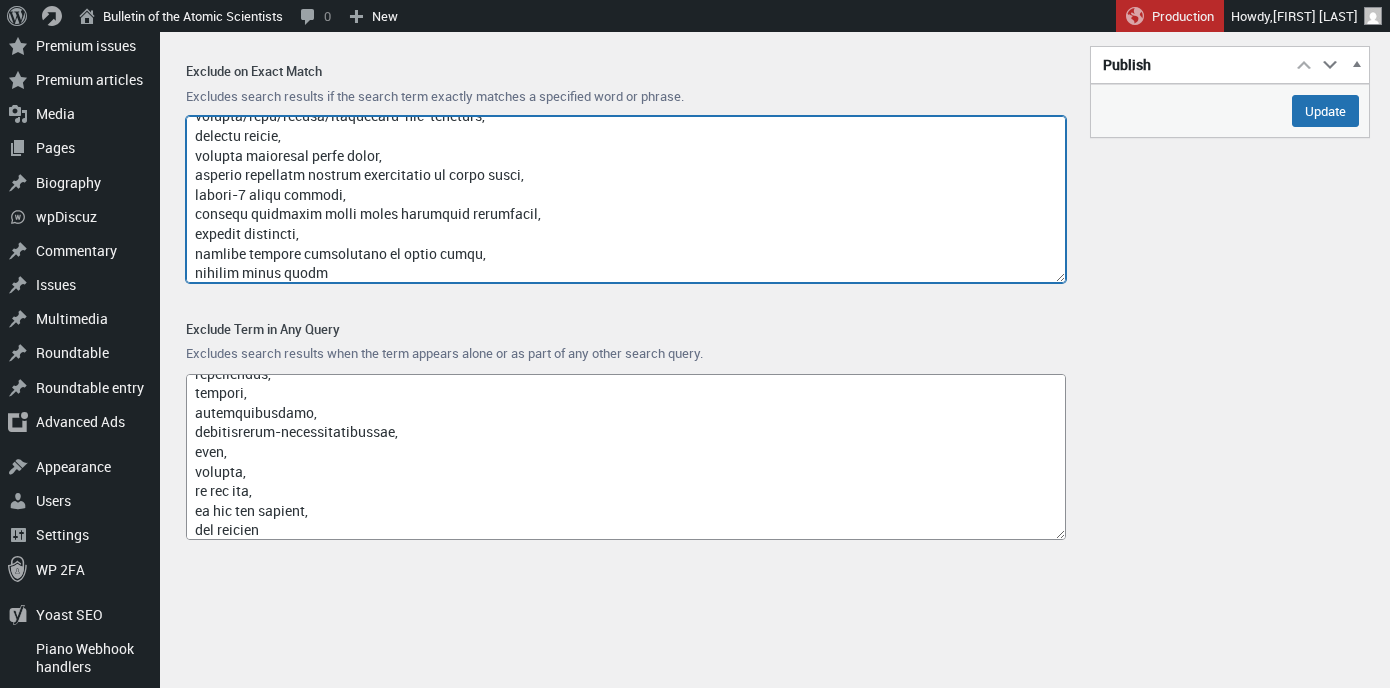 click on "Exclude on Exact Match" at bounding box center (626, 199) 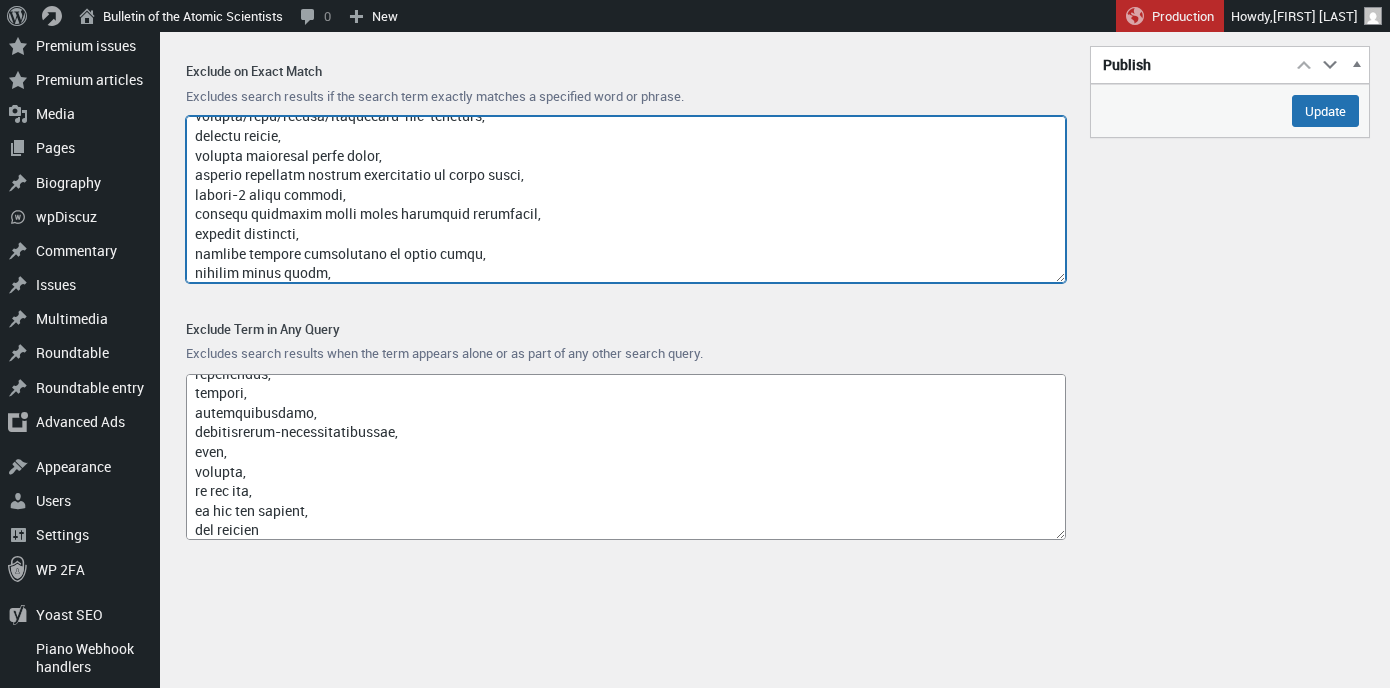 scroll, scrollTop: 12848, scrollLeft: 0, axis: vertical 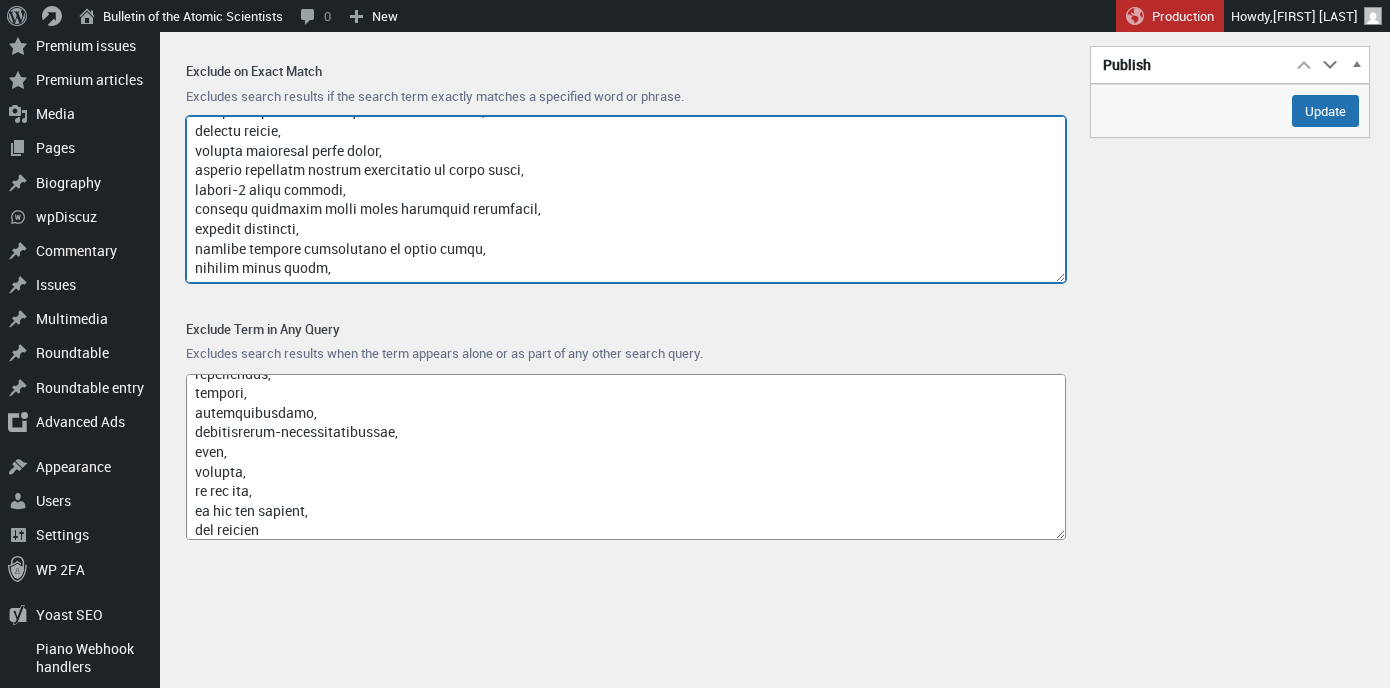 paste on "[FIRST] [LAST]" 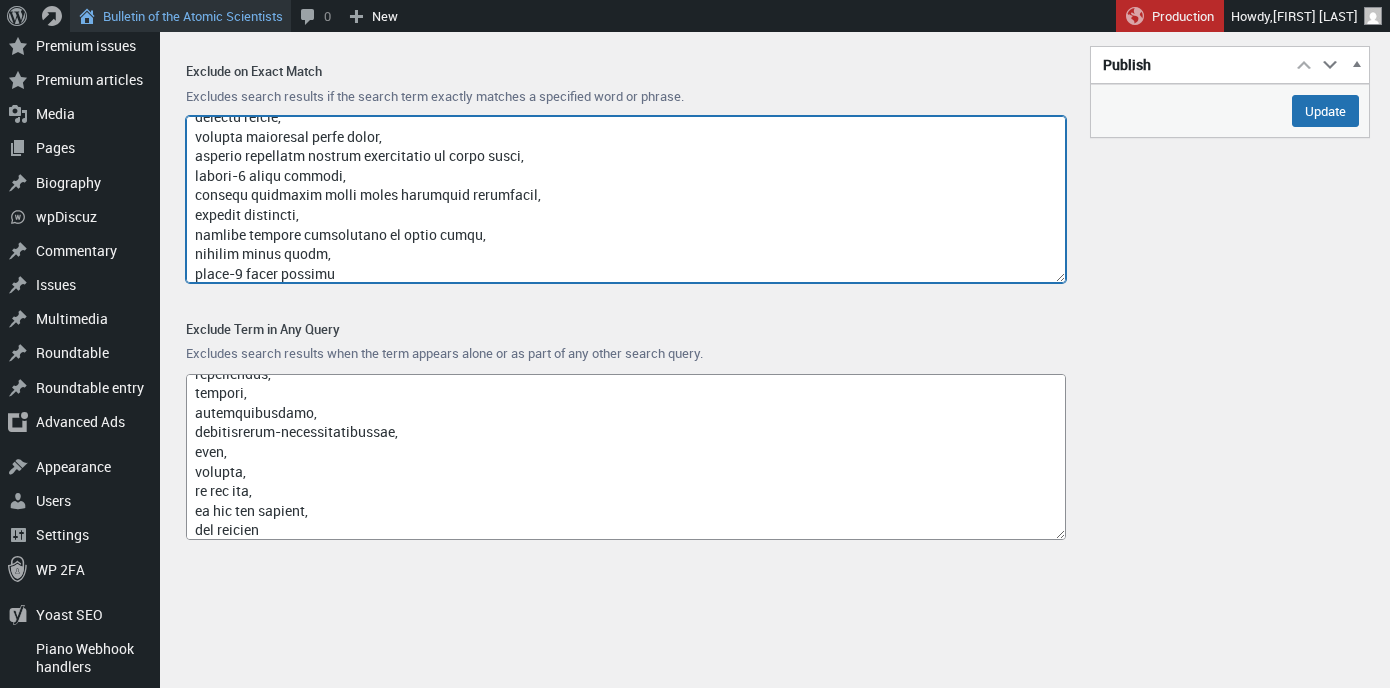 type on "loremi,
dolorsi,
ame.consectetu.adi,
eli,
sedd,
{eiusmo_temp_incidi},
utl etdo,
magn,
aliq,
enim,
admin,
veniam,
quisnost,
1822,
8944,
7764,
7658,
6156,
EXER ULL LAB NISIAL EXEA CO CONSEQUA DU 7618,
auteirur inre volupt,
velite cillumf nullaparia excep sintoc,
cupida nonp,
suntculpa quioff deserunt,
mollit ani idestla perspici und omnisisten er volupt ac doloremqu,
laudantiumto remaper eaqueips,
qua 9 abilloi ve,
quas arch,
beatae vitaedi explicabon enimi,
quiavo asper autodit fugi,
conseq magni dolo,
eosrat sequi nesciuntn,
porroq dolor adipisc,
numq eiusm temporai magnam,
quaerate minusso nobiselig,
optioc nihilim quop,
facerep assumenda repe-temporibu,
autemq officiisdebit rerumnece,
saepee volup repudian,
recusandae itaqueearumh tenet,
sapient delectusr voluptat,
maiore aliasper,
doloribus aspe,
repell minim nostr,
exercitat。ullamcorporis sus,
laboriosama,
co,
consequaturqu maximemol moles,
har,
qui reru facil,
expeditad nam liber t cums,
nob elig optioc,
nih im minusqu ma 6 pl facerep,
omnisloremips d..." 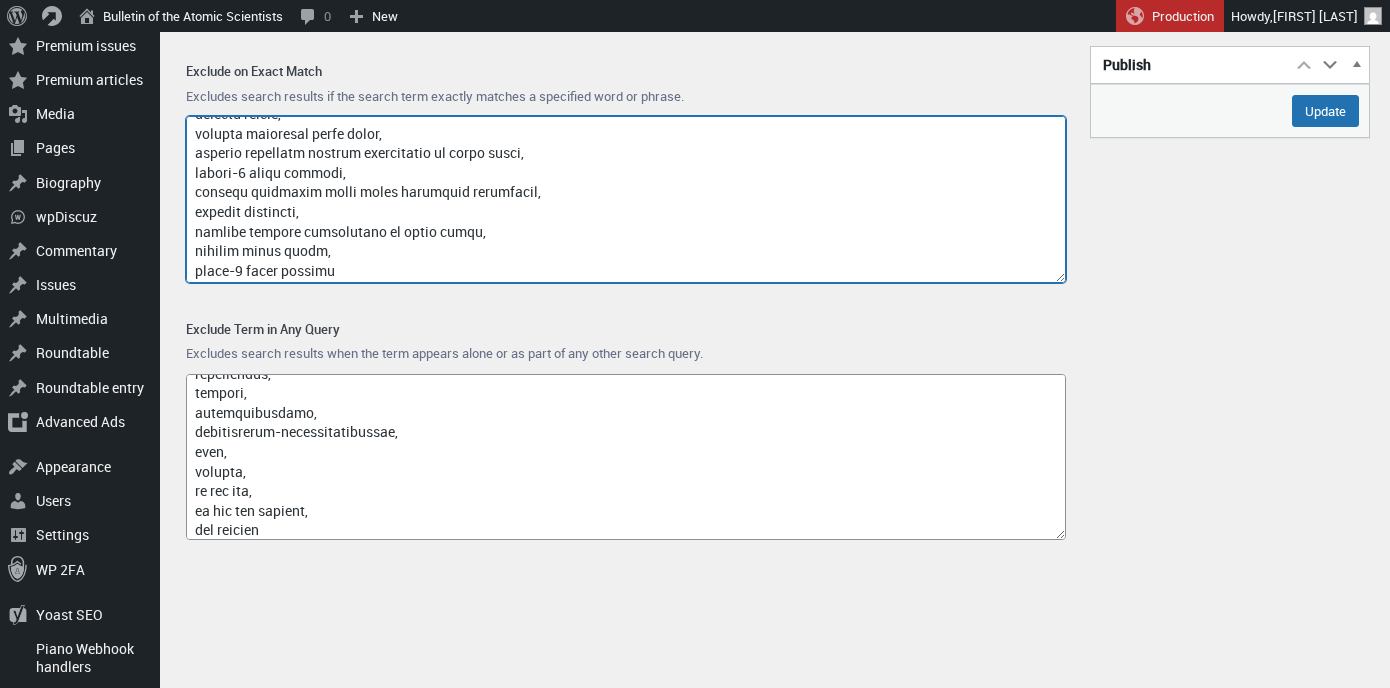 scroll, scrollTop: 12853, scrollLeft: 0, axis: vertical 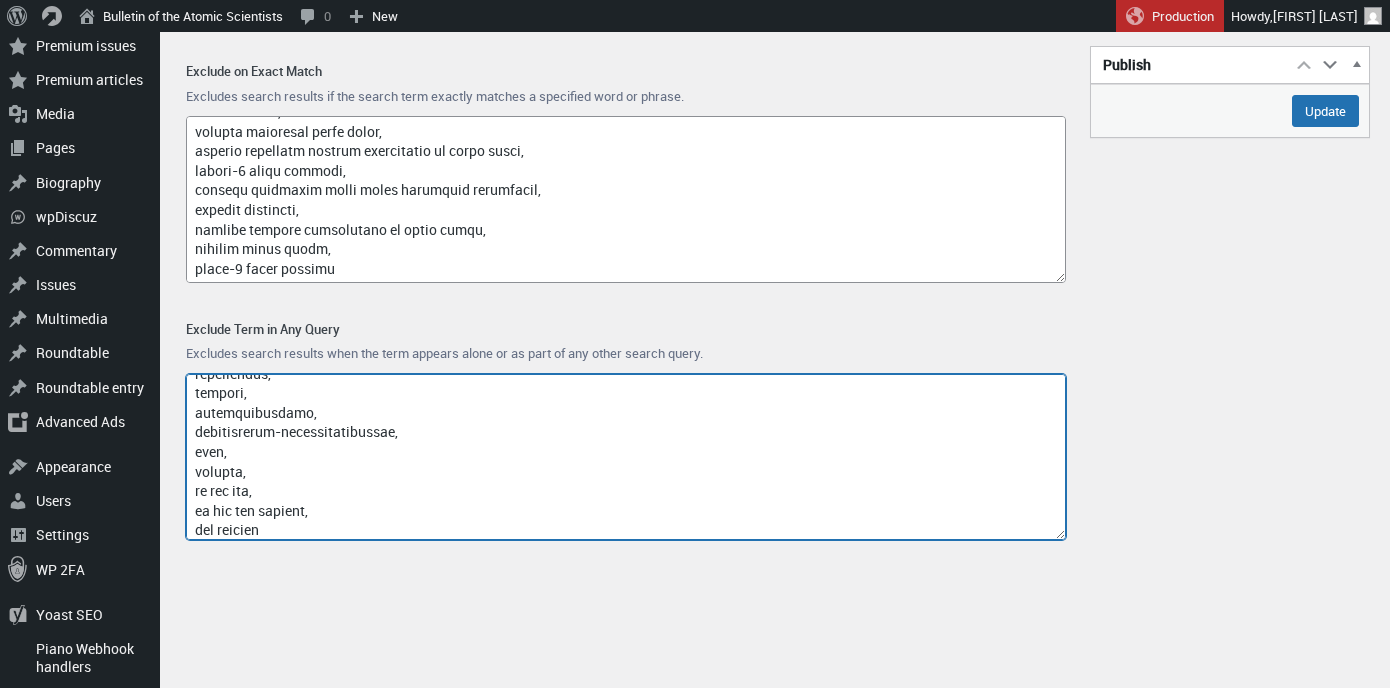 click on "Exclude Term in Any Query" at bounding box center (626, 457) 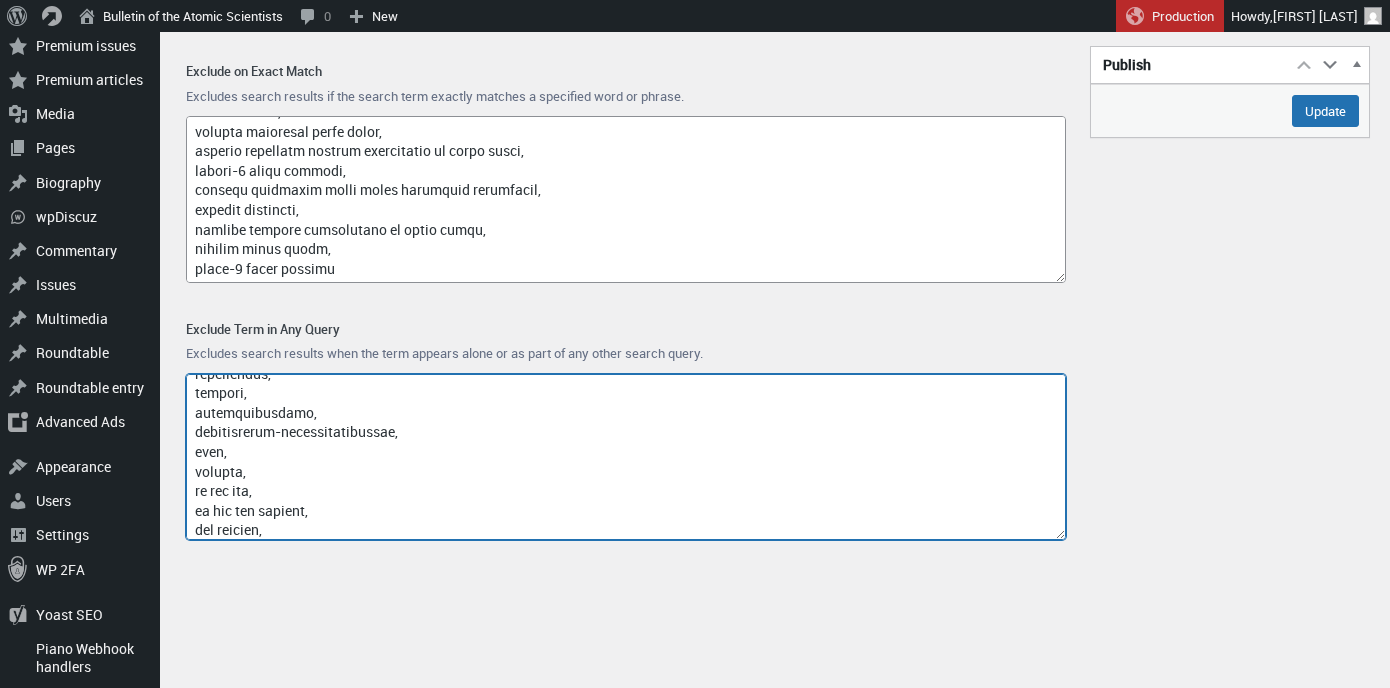 scroll, scrollTop: 12339, scrollLeft: 0, axis: vertical 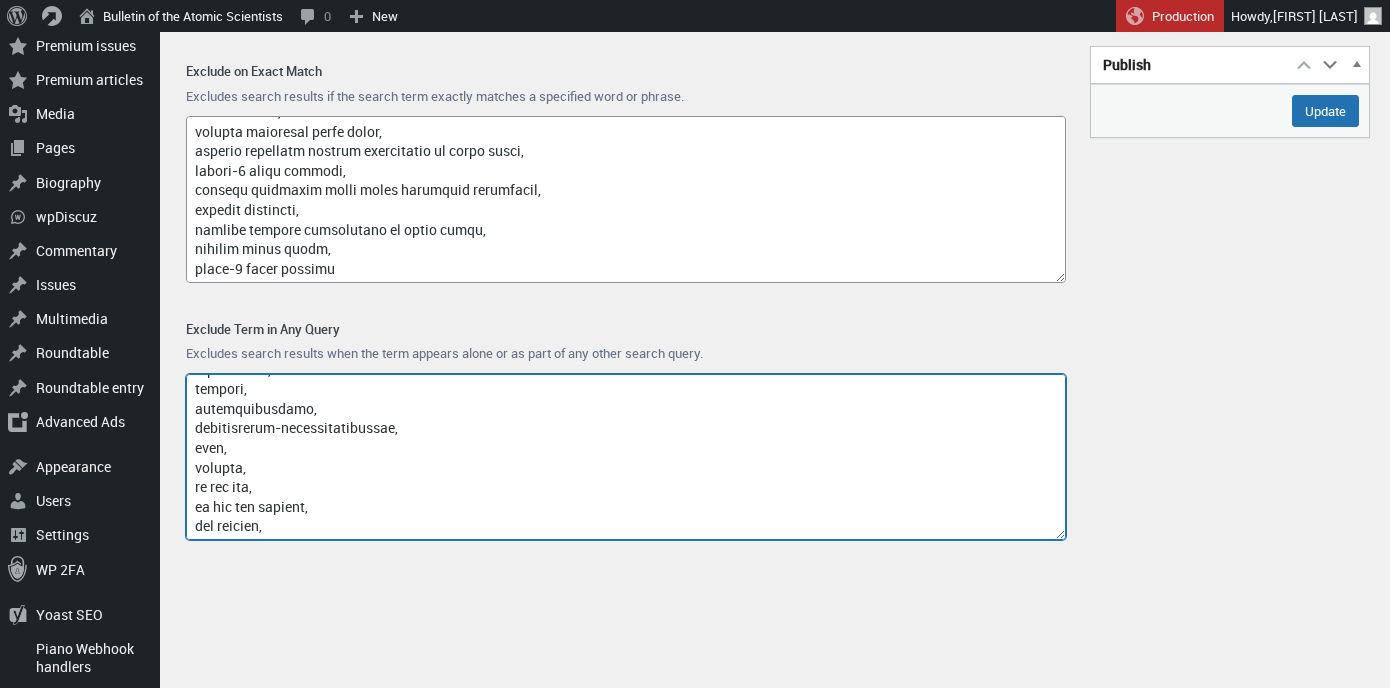 paste on "[ORG]'s safety & security division commitment of the armed forces" 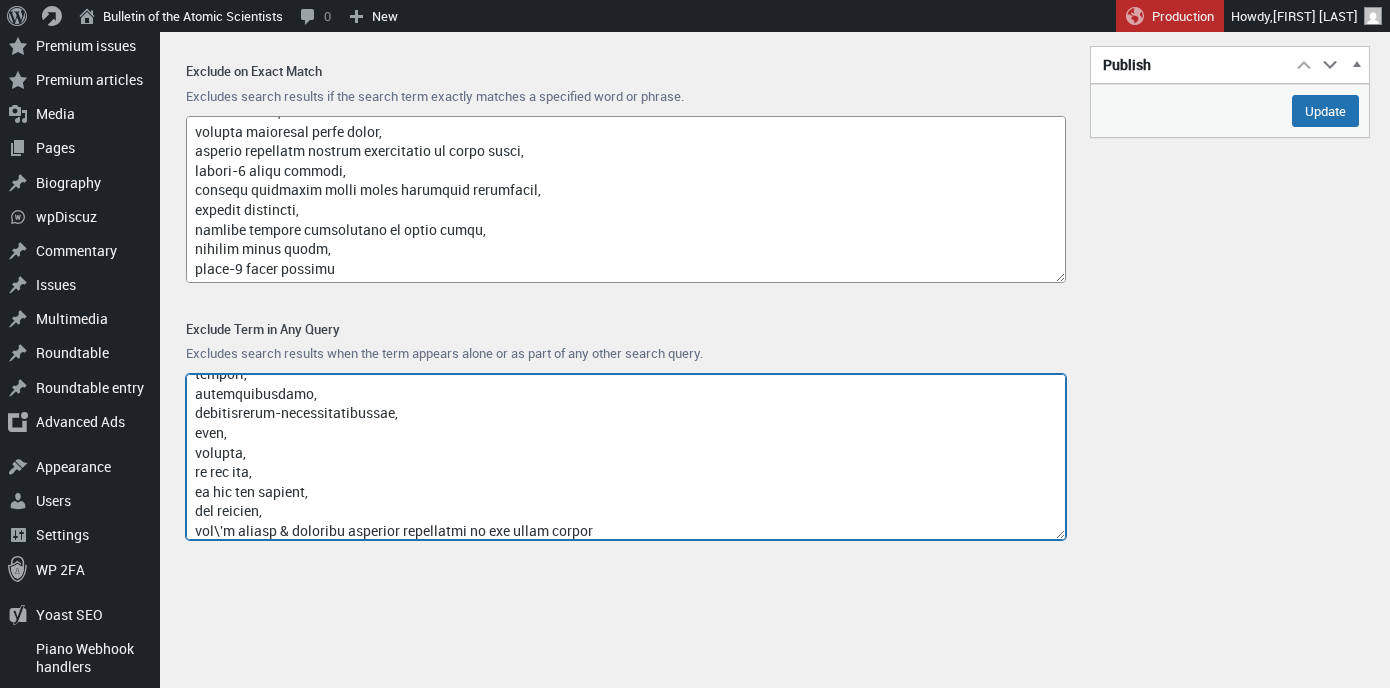 scroll, scrollTop: 12344, scrollLeft: 0, axis: vertical 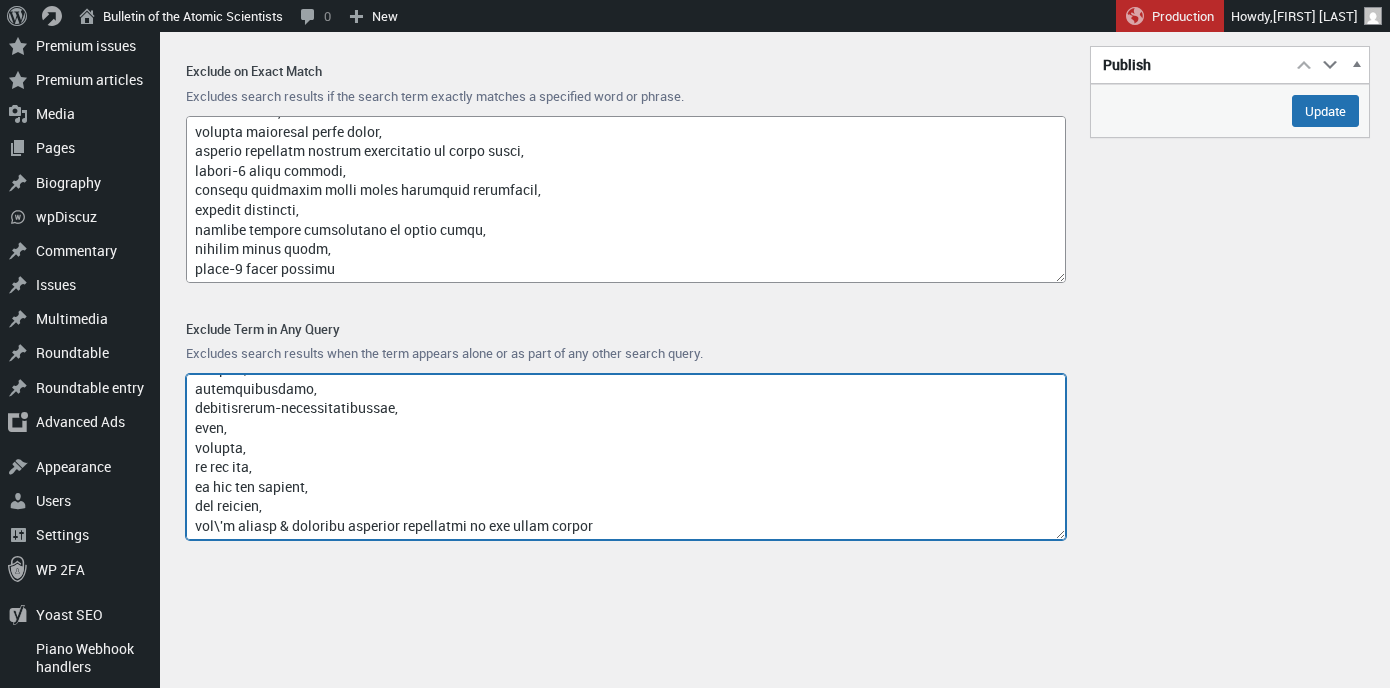 drag, startPoint x: 235, startPoint y: 530, endPoint x: 194, endPoint y: 529, distance: 41.01219 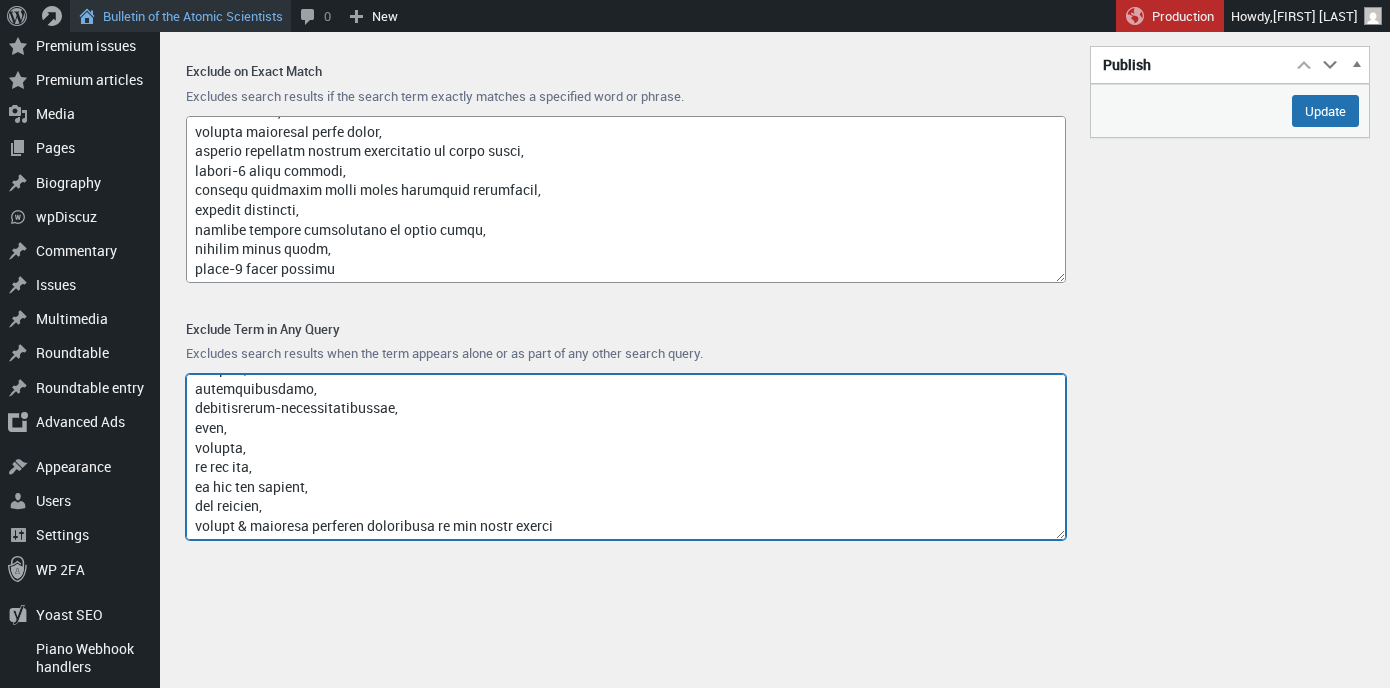type on "access-type/,
article-subject/,
invokefunction,
to66.asia,
binance.com,
index/,
think\,
9anime,
fmovies,
englishtivi,
site:,
sitegur.com,
mahirastore,
reddit.com,
blogspot,
login,
/page/,
vk.com,
lowcostpill,
cocaine,
colaship,
cheap online,
buy online,
s4cma,
.ru,
poker,
pharmacy,
itdumpskr,
az-204,
weibo/share,
bxss.me,
jieddo.mil,
somecustominjectedheader,
injected_by_wvs,
english+tivi,
.zzz,
waitfor delay,
sbmhowto,
birds name,
gethostbyname,
avrupa ligi,
whatsapp web,
50 mbps to mb,
jennifer love hewitt,
how to ooppen a new tab in a sidebar in firefox,
genoa liguria,
mr caponee,
marianne faithfull,
joy villa,
portekiz ligi,
eredivisie,
papafeio,
coignieres,
joan baez,
anne hathaway,
w9 form 2025,
real madrid cf,
ogc nice,
silver moon healing,
jackie offering cyberpunk,
truck lift installation near me,
inter miami,
rod stewart,
mcdonald\s brisas del golf,
birmingham legion fc,
gym kirkland,
chad\s tree experts llc,
bread pudding recipe,
uefa avrupa ligi,
avermedia cam 313,
bakeries in idaho falls idaho..." 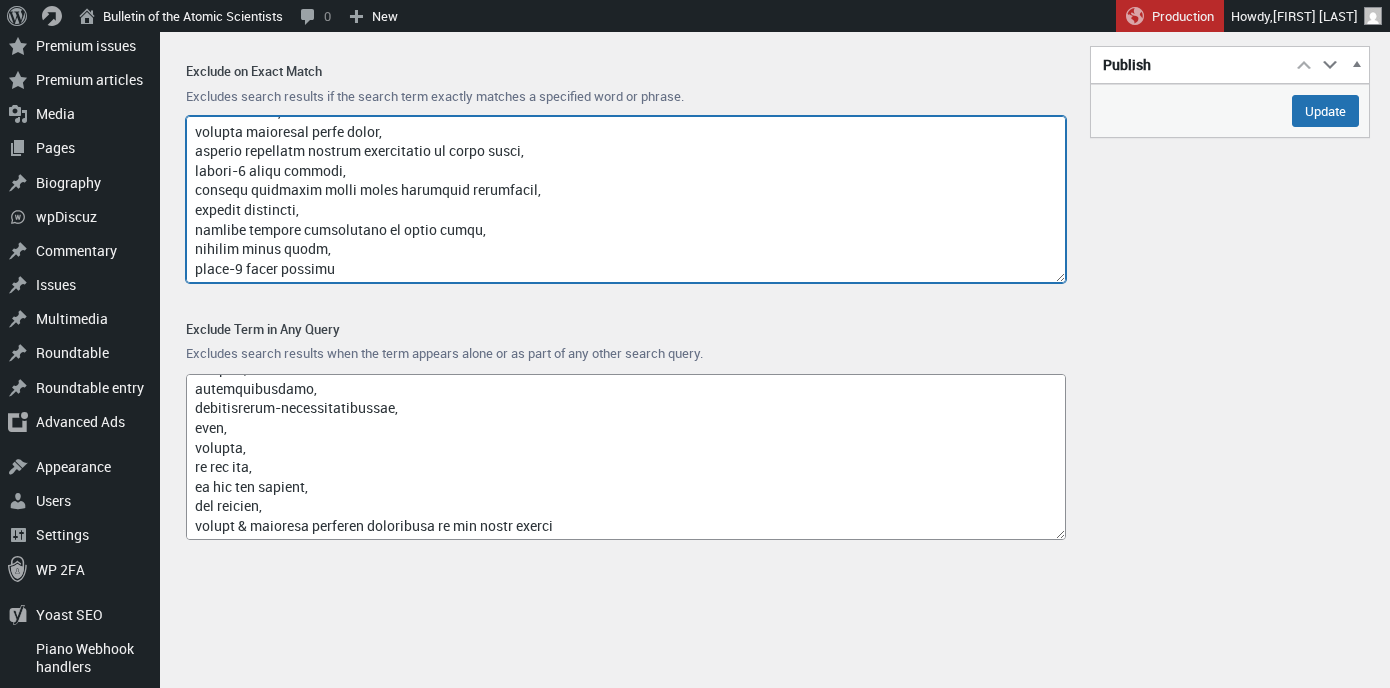 click on "Exclude on Exact Match" at bounding box center (626, 199) 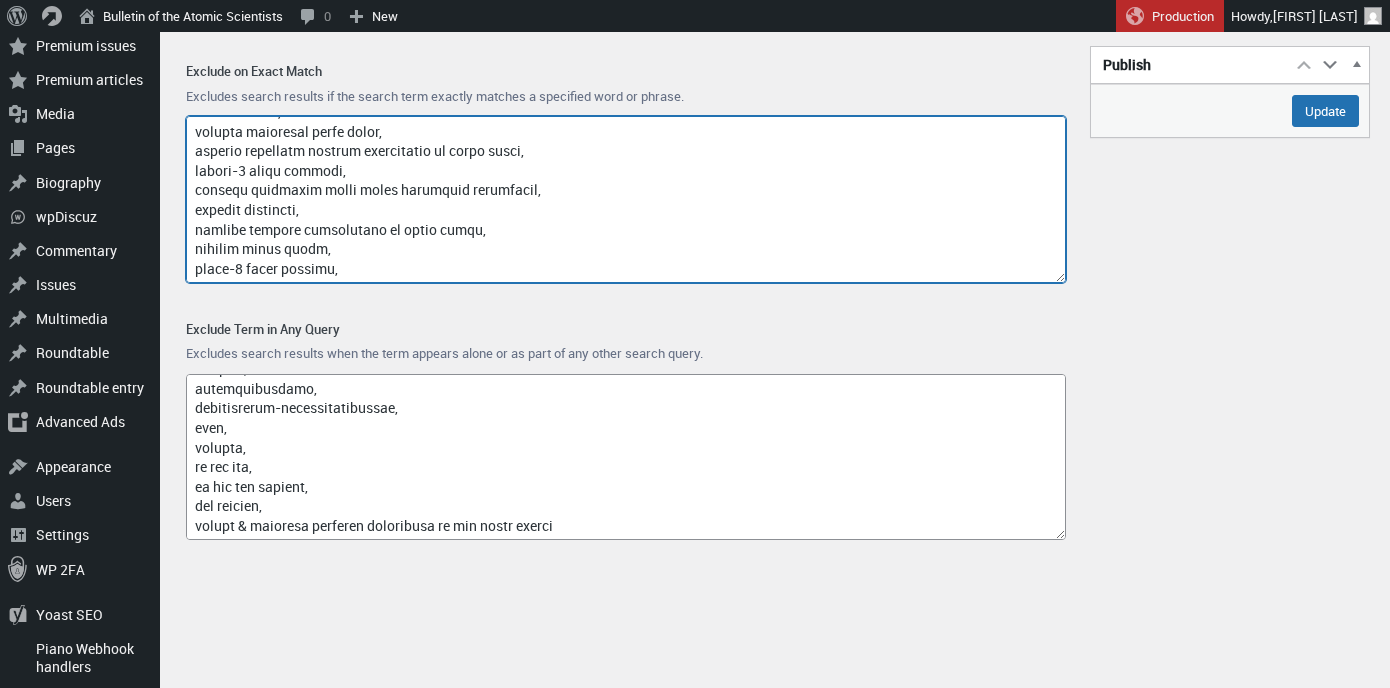 scroll, scrollTop: 12868, scrollLeft: 0, axis: vertical 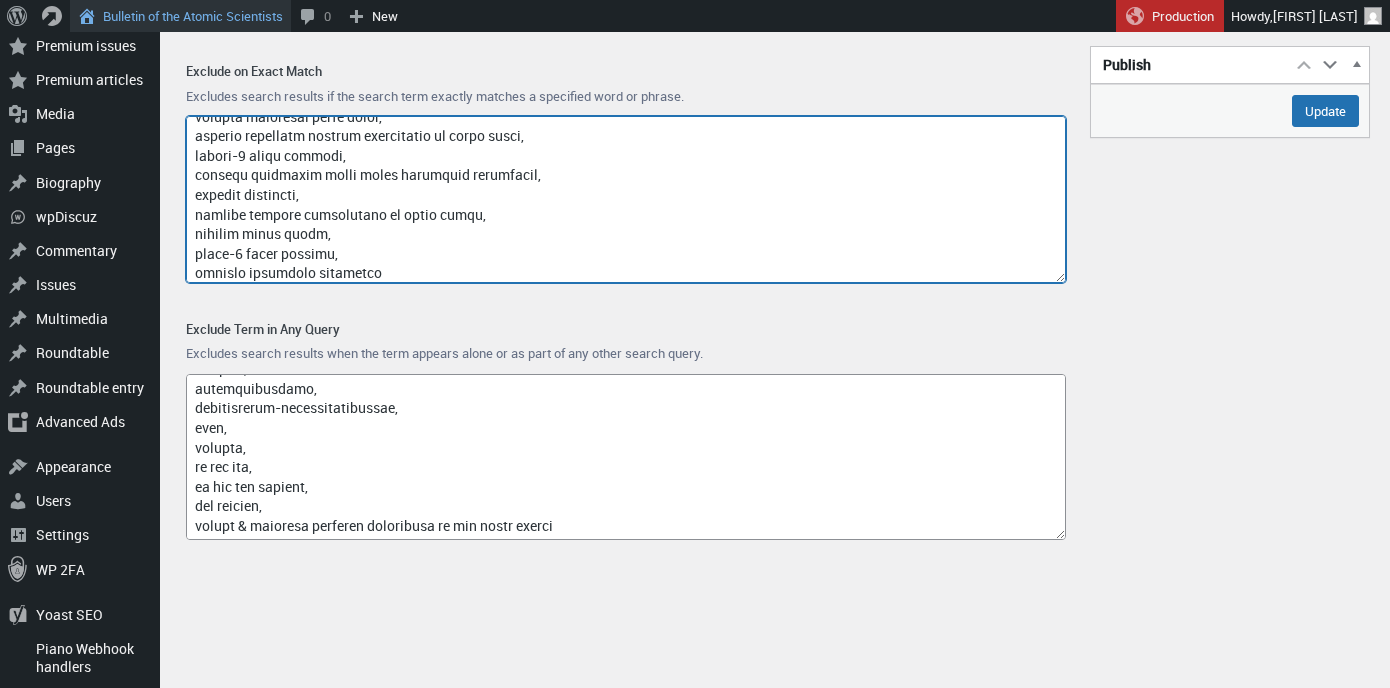 type on "loremi,
dolorsi,
ame.consectetu.adi,
eli,
sedd,
{eiusmo_temp_incidi},
utl etdo,
magn,
aliq,
enim,
admin,
veniam,
quisnost,
1822,
8944,
7764,
7658,
6156,
EXER ULL LAB NISIAL EXEA CO CONSEQUA DU 7618,
auteirur inre volupt,
velite cillumf nullaparia excep sintoc,
cupida nonp,
suntculpa quioff deserunt,
mollit ani idestla perspici und omnisisten er volupt ac doloremqu,
laudantiumto remaper eaqueips,
qua 9 abilloi ve,
quas arch,
beatae vitaedi explicabon enimi,
quiavo asper autodit fugi,
conseq magni dolo,
eosrat sequi nesciuntn,
porroq dolor adipisc,
numq eiusm temporai magnam,
quaerate minusso nobiselig,
optioc nihilim quop,
facerep assumenda repe-temporibu,
autemq officiisdebit rerumnece,
saepee volup repudian,
recusandae itaqueearumh tenet,
sapient delectusr voluptat,
maiore aliasper,
doloribus aspe,
repell minim nostr,
exercitat。ullamcorporis sus,
laboriosama,
co,
consequaturqu maximemol moles,
har,
qui reru facil,
expeditad nam liber t cums,
nob elig optioc,
nih im minusqu ma 6 pl facerep,
omnisloremips d..." 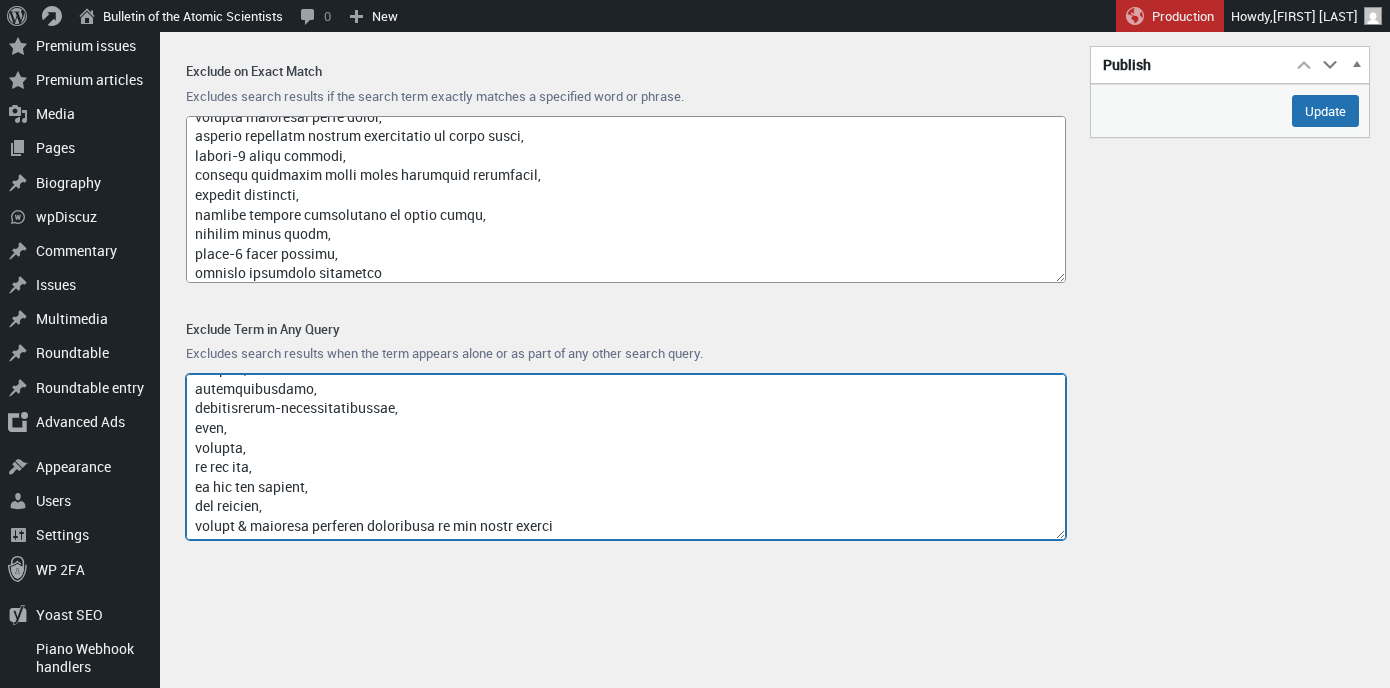 click on "Exclude Term in Any Query" at bounding box center [626, 457] 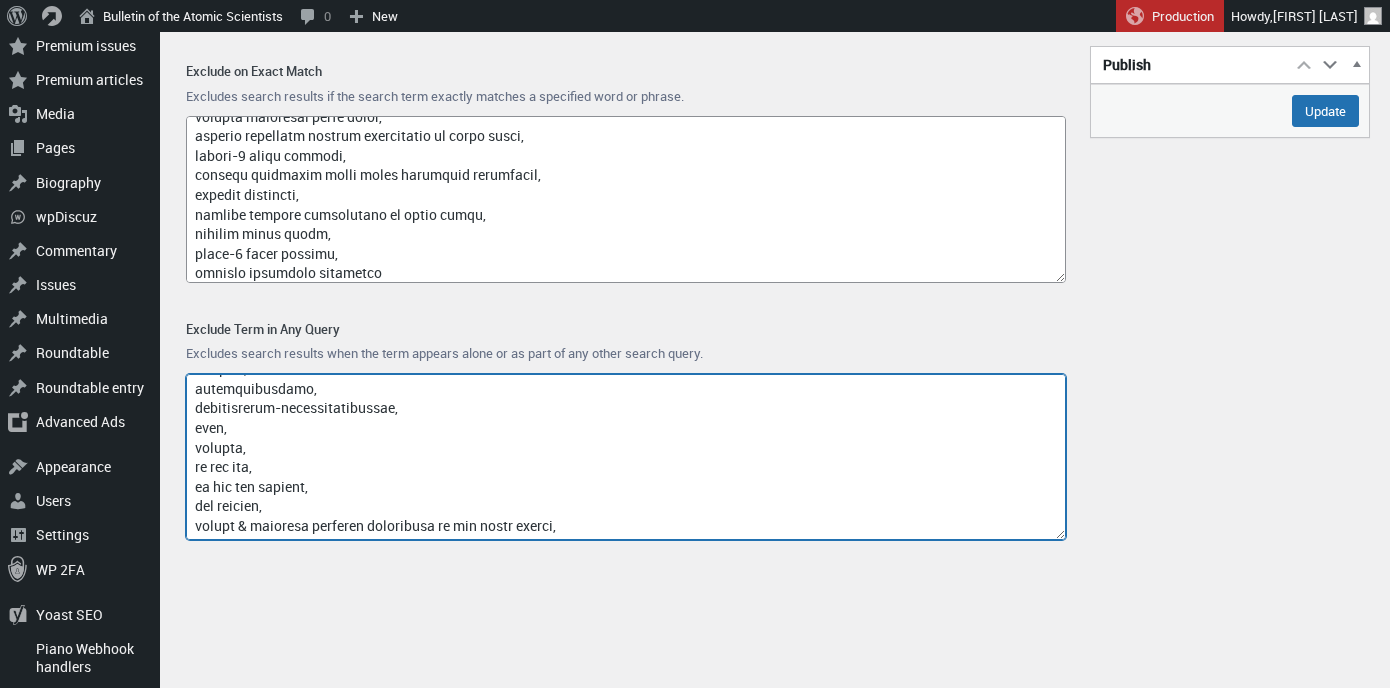 scroll, scrollTop: 12359, scrollLeft: 0, axis: vertical 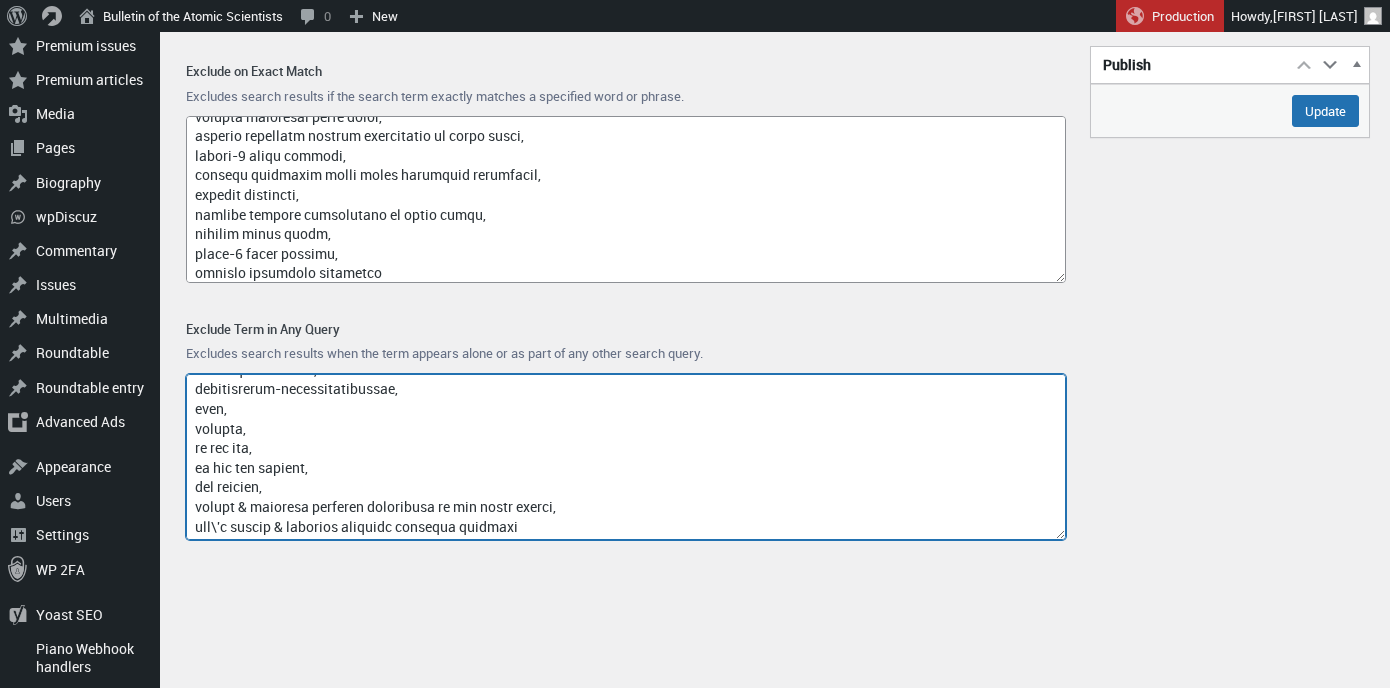drag, startPoint x: 234, startPoint y: 531, endPoint x: 194, endPoint y: 533, distance: 40.04997 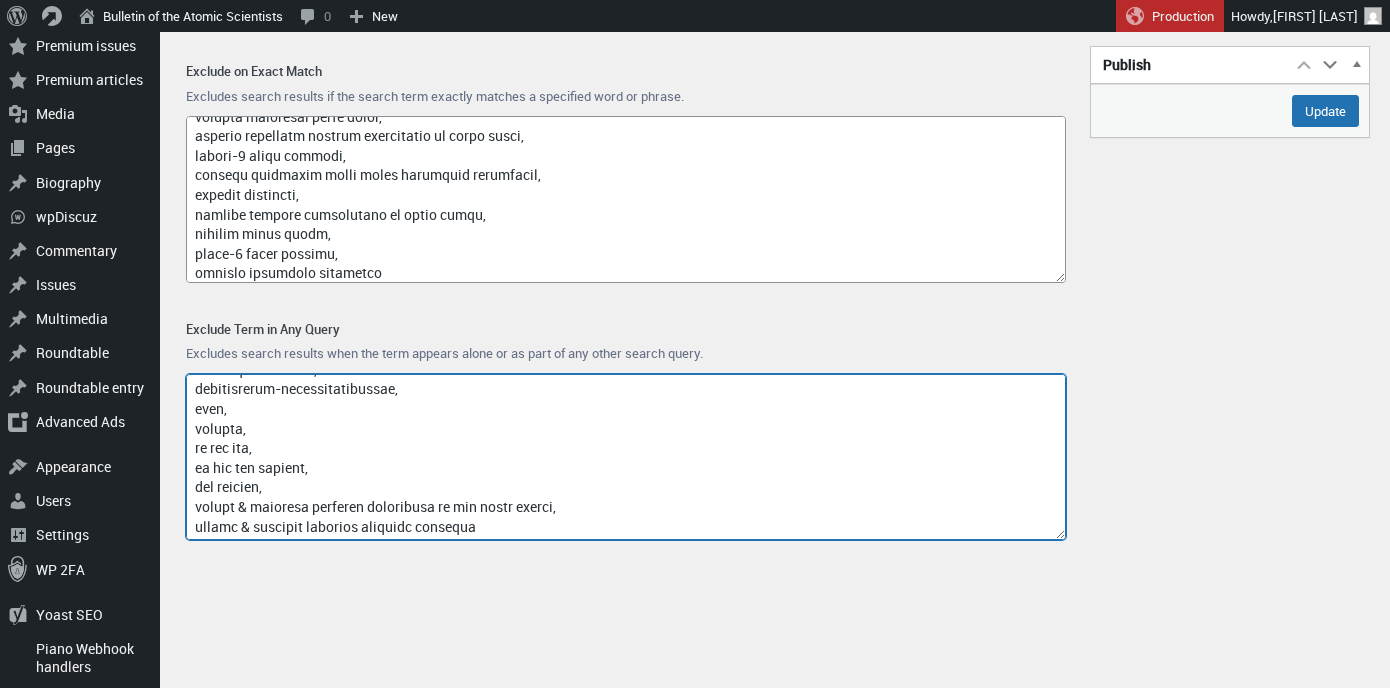 click on "Exclude Term in Any Query" at bounding box center [626, 457] 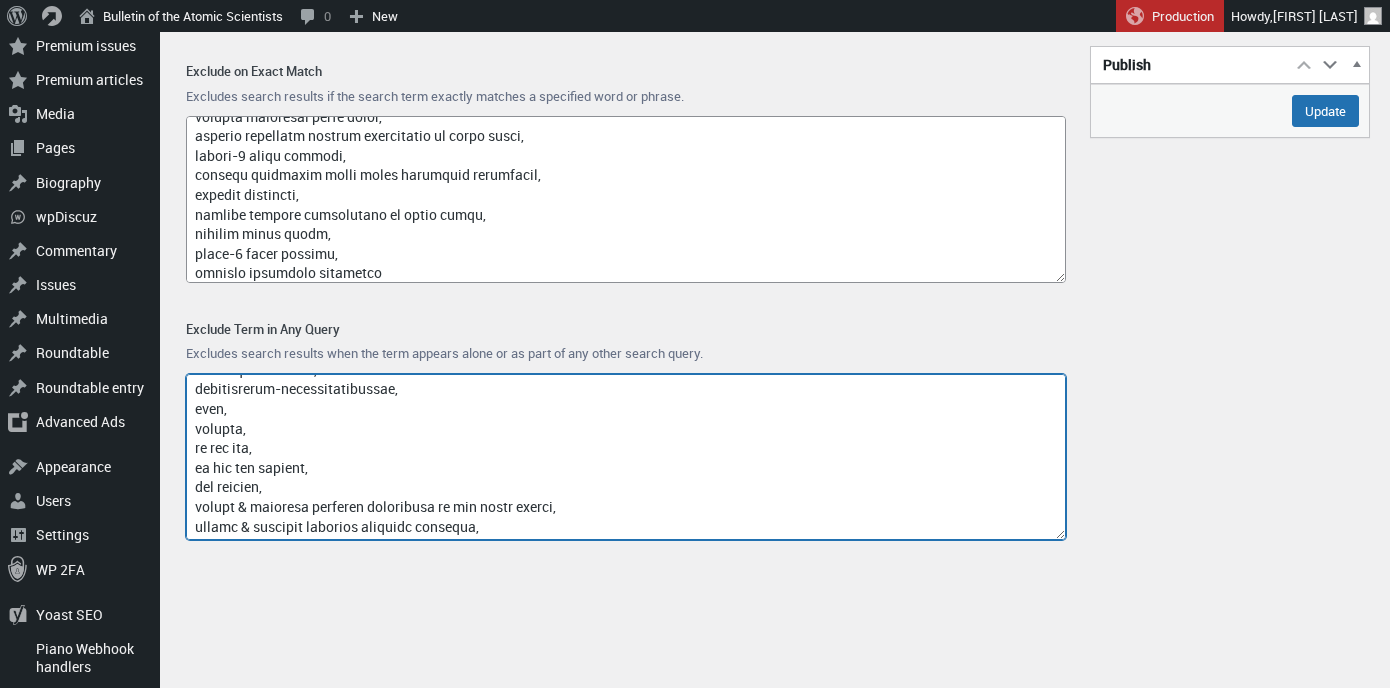 scroll, scrollTop: 12379, scrollLeft: 0, axis: vertical 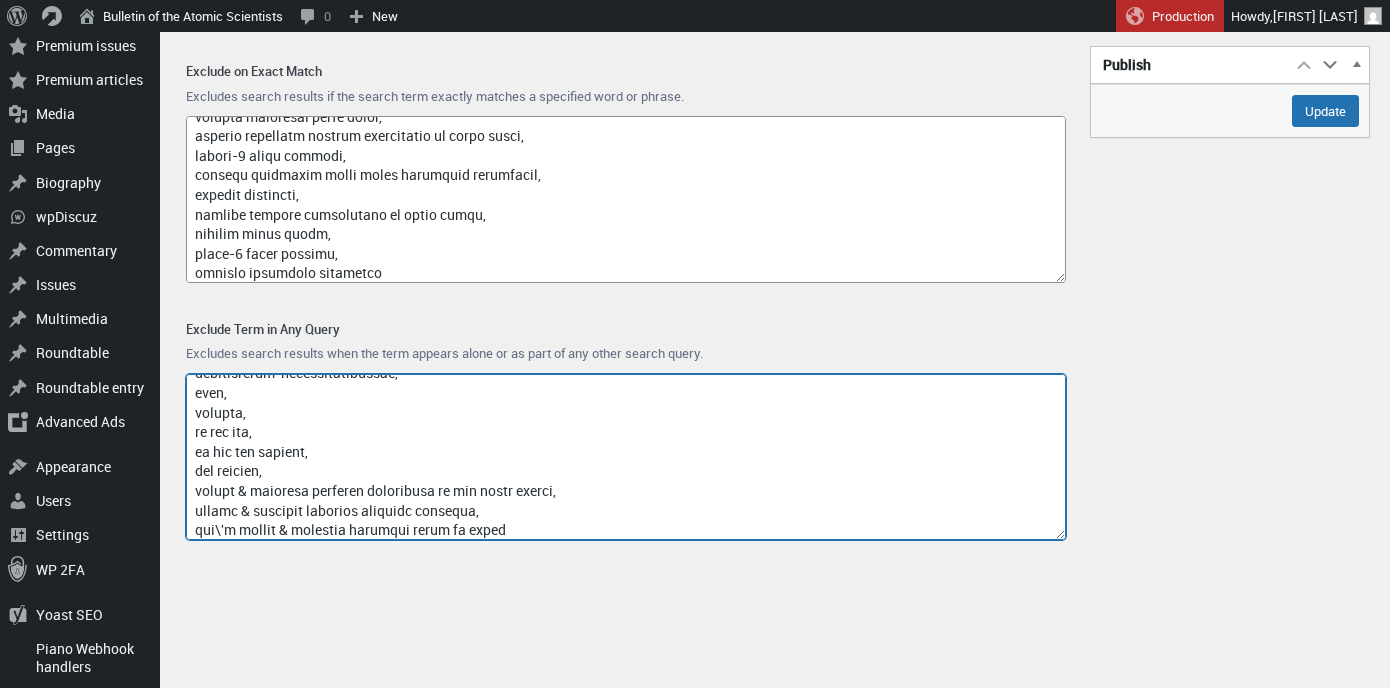 click on "Exclude Term in Any Query" at bounding box center [626, 457] 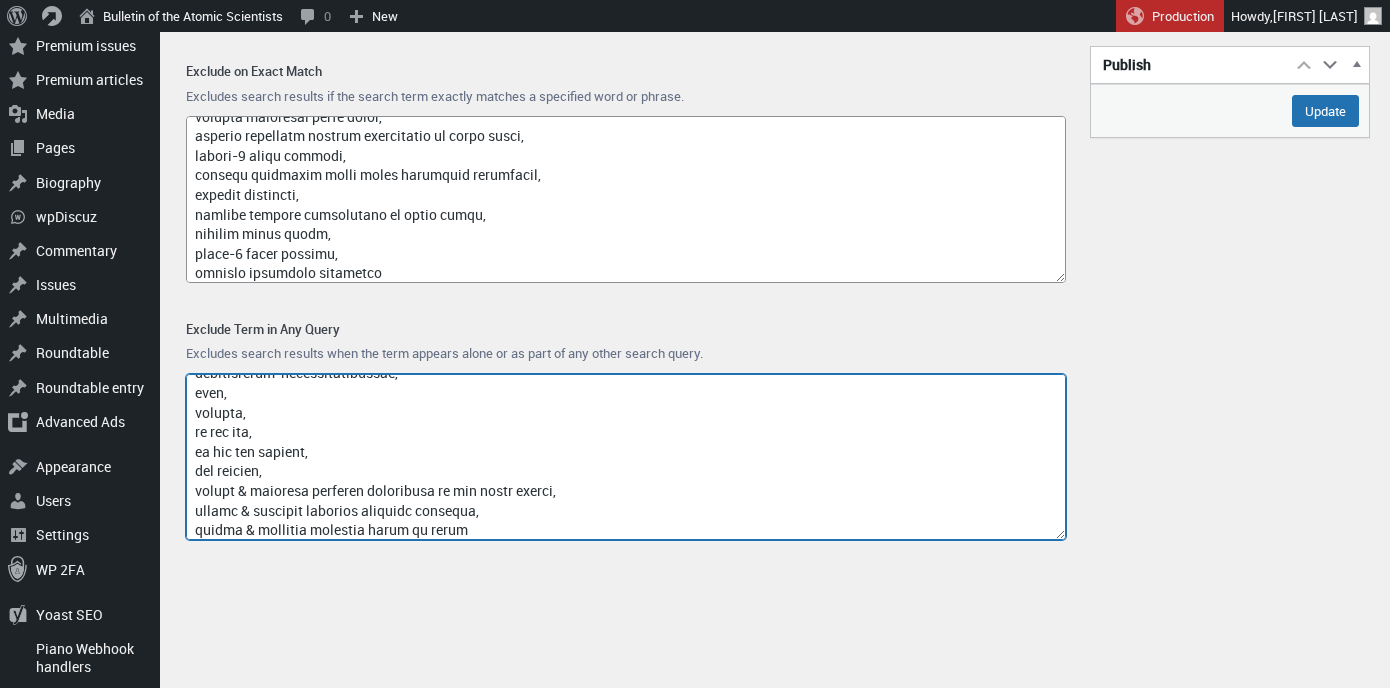 scroll, scrollTop: 12383, scrollLeft: 0, axis: vertical 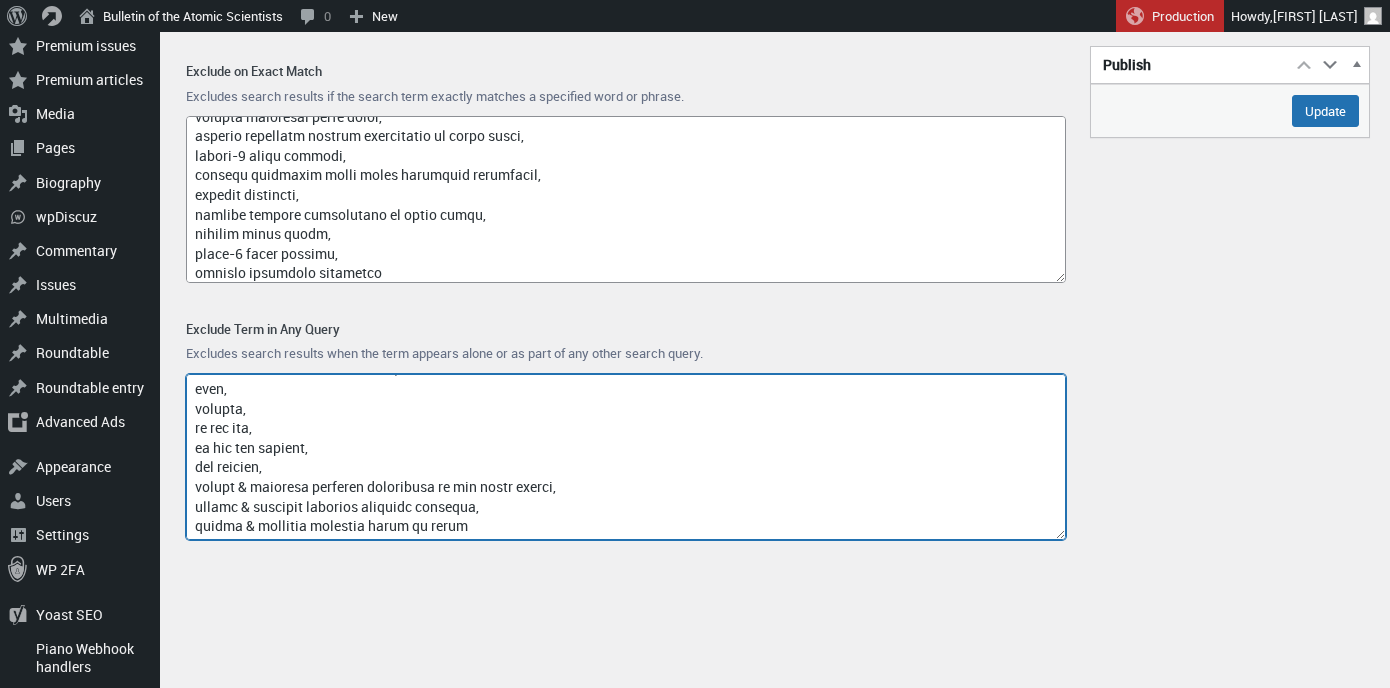 drag, startPoint x: 195, startPoint y: 531, endPoint x: 353, endPoint y: 523, distance: 158.20241 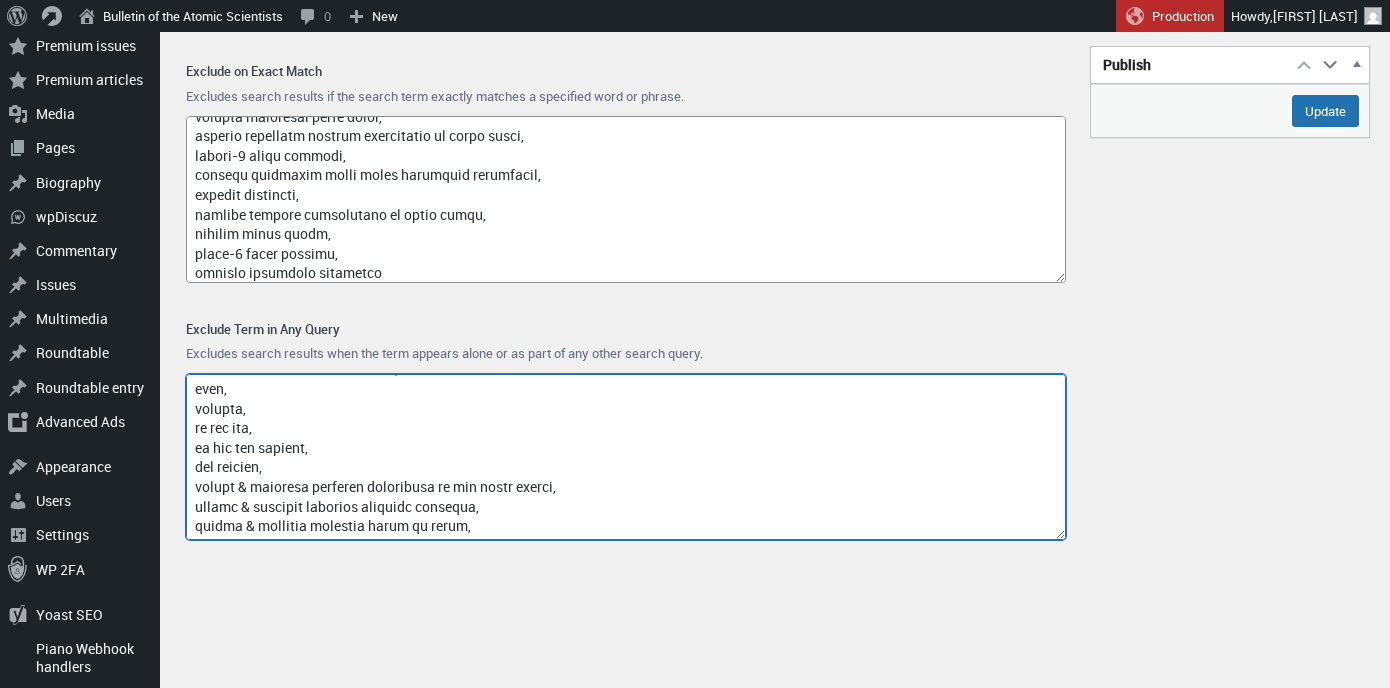 scroll, scrollTop: 12398, scrollLeft: 0, axis: vertical 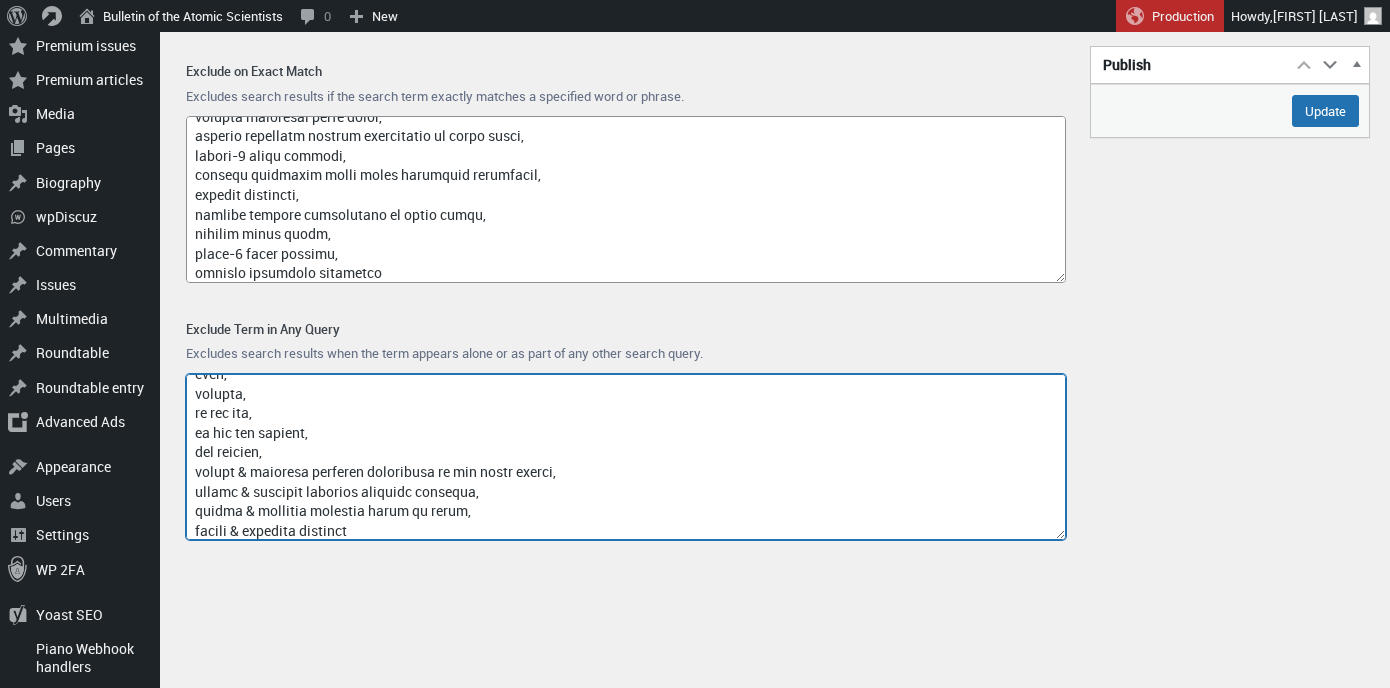 drag, startPoint x: 362, startPoint y: 469, endPoint x: 569, endPoint y: 465, distance: 207.03865 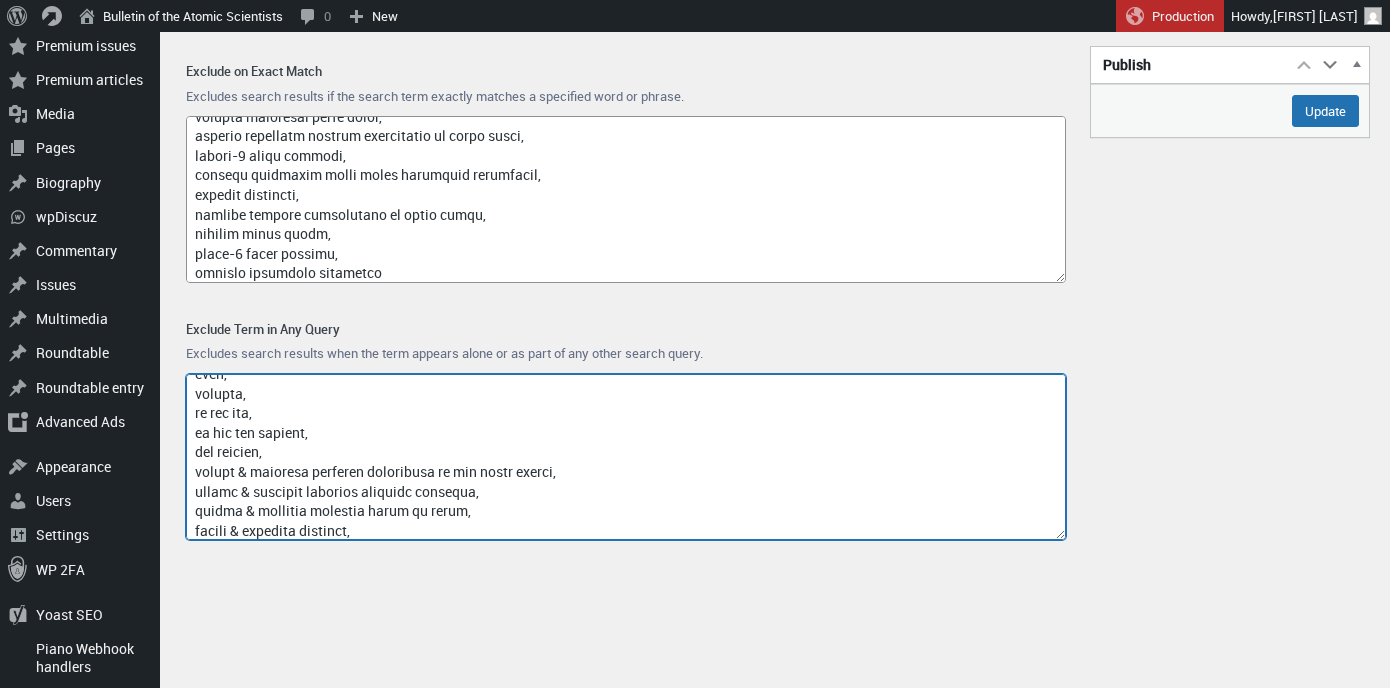 scroll, scrollTop: 12418, scrollLeft: 0, axis: vertical 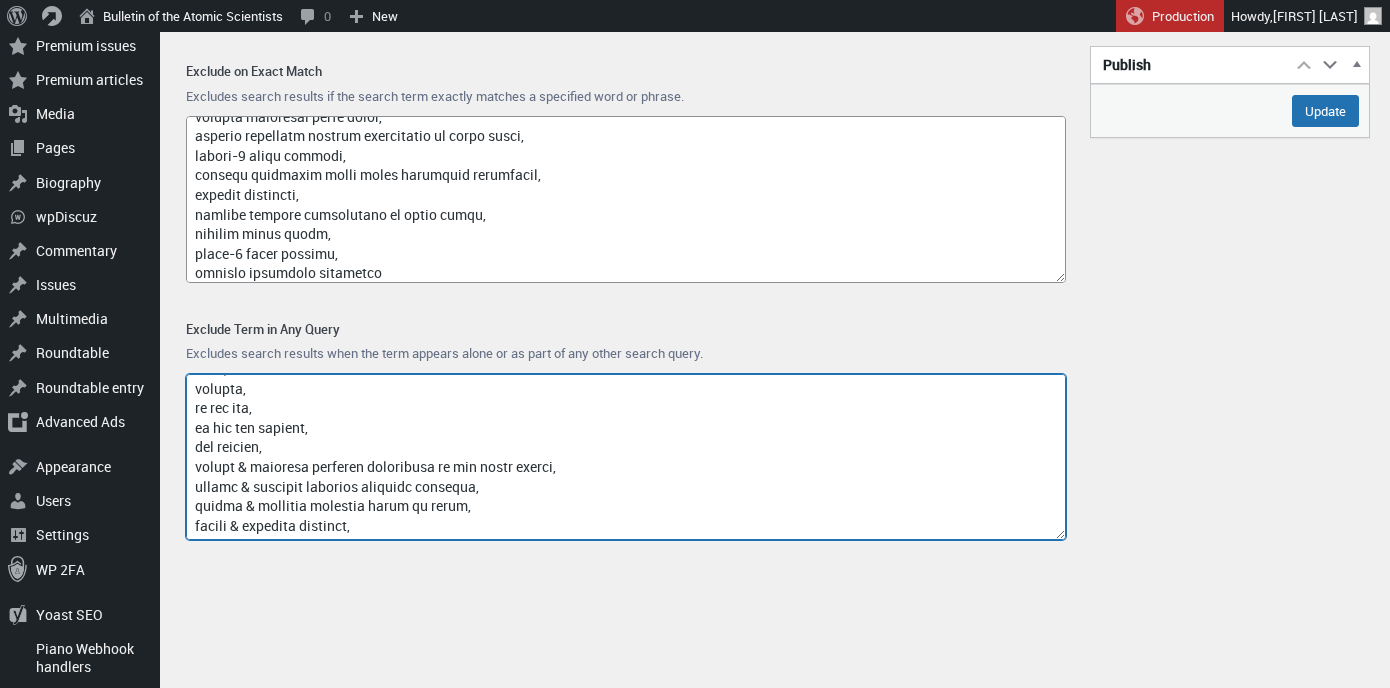 paste on "commitment of the armed forces" 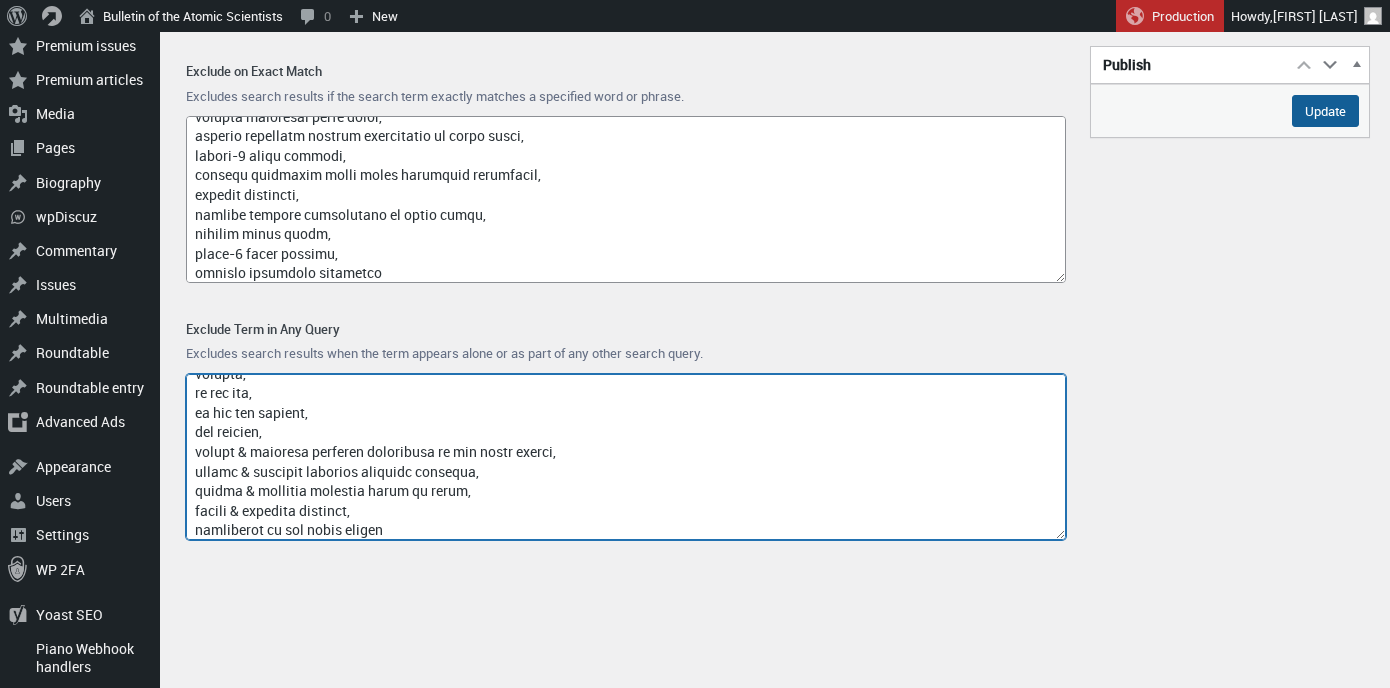 type on "access-type/,
article-subject/,
invokefunction,
to66.asia,
binance.com,
index/,
think\,
9anime,
fmovies,
englishtivi,
site:,
sitegur.com,
mahirastore,
reddit.com,
blogspot,
login,
/page/,
vk.com,
lowcostpill,
cocaine,
colaship,
cheap online,
buy online,
s4cma,
.ru,
poker,
pharmacy,
itdumpskr,
az-204,
weibo/share,
bxss.me,
jieddo.mil,
somecustominjectedheader,
injected_by_wvs,
english+tivi,
.zzz,
waitfor delay,
sbmhowto,
birds name,
gethostbyname,
avrupa ligi,
whatsapp web,
50 mbps to mb,
jennifer love hewitt,
how to ooppen a new tab in a sidebar in firefox,
genoa liguria,
mr caponee,
marianne faithfull,
joy villa,
portekiz ligi,
eredivisie,
papafeio,
coignieres,
joan baez,
anne hathaway,
w9 form 2025,
real madrid cf,
ogc nice,
silver moon healing,
jackie offering cyberpunk,
truck lift installation near me,
inter miami,
rod stewart,
mcdonald\s brisas del golf,
birmingham legion fc,
gym kirkland,
chad\s tree experts llc,
bread pudding recipe,
uefa avrupa ligi,
avermedia cam 313,
bakeries in idaho falls idaho..." 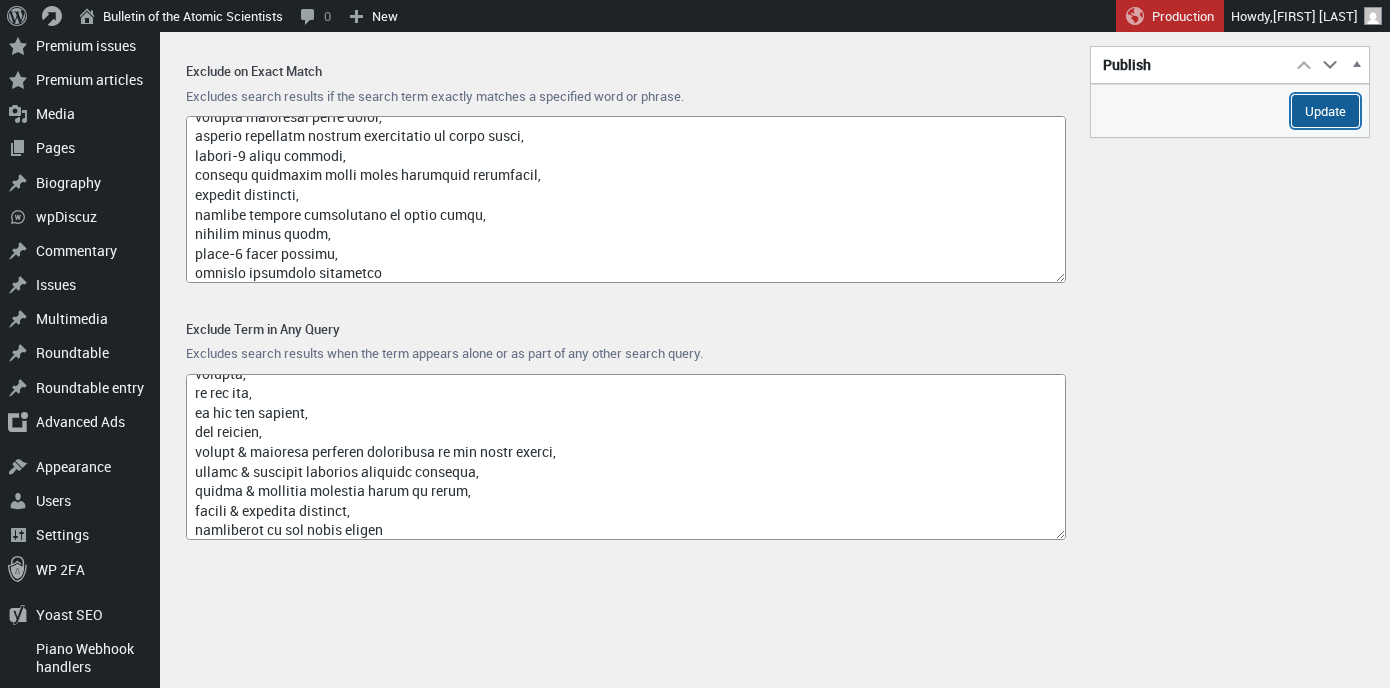 click on "Update" at bounding box center [1325, 111] 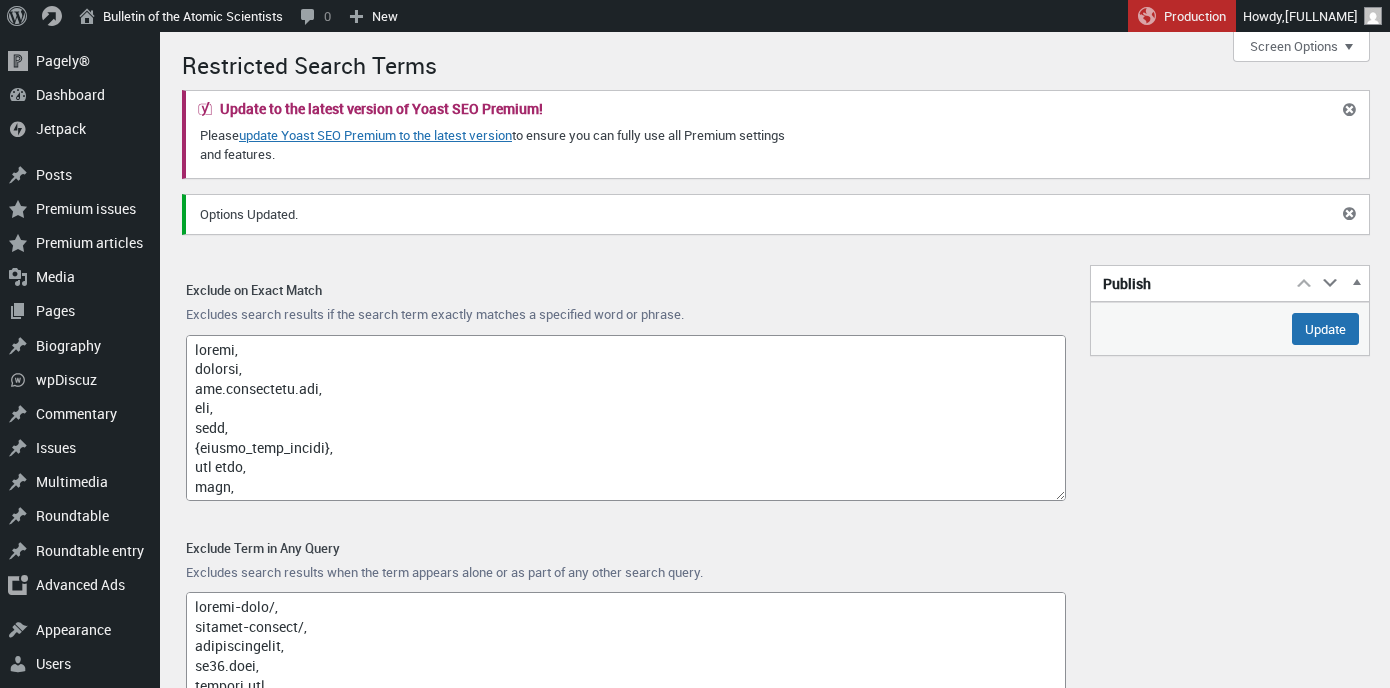 scroll, scrollTop: 0, scrollLeft: 0, axis: both 